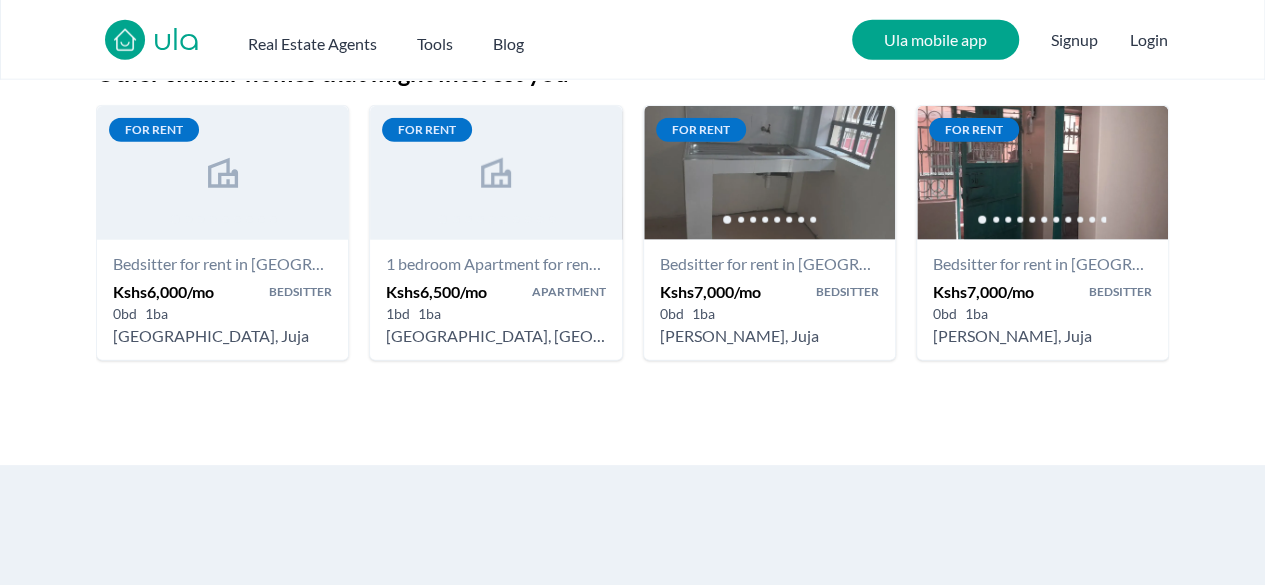 scroll, scrollTop: 2400, scrollLeft: 0, axis: vertical 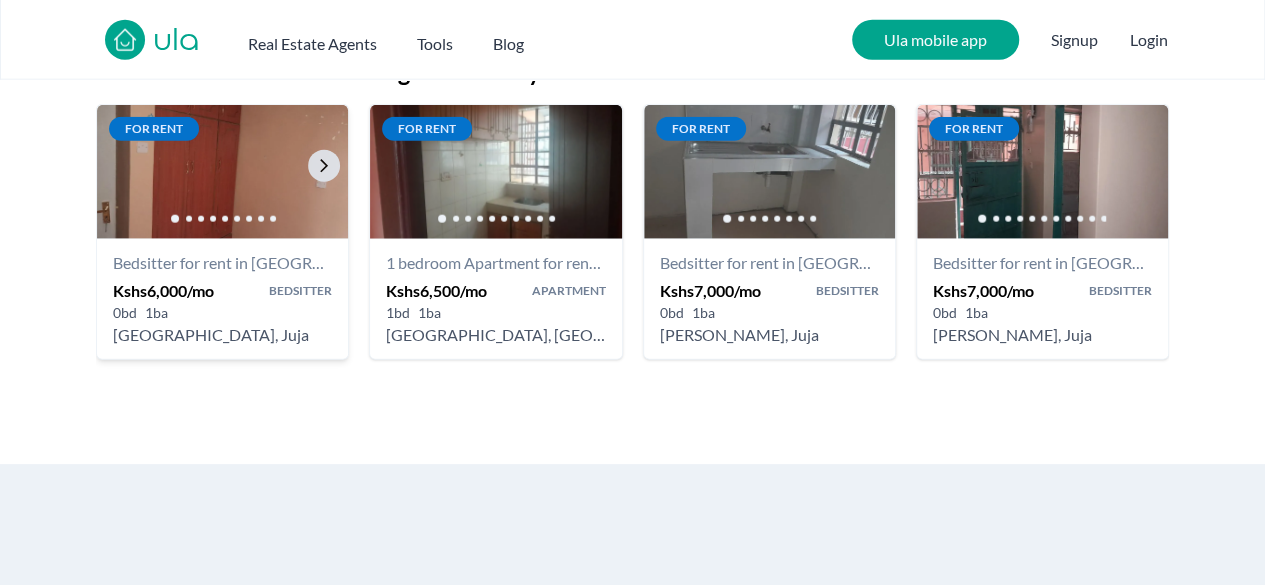 click 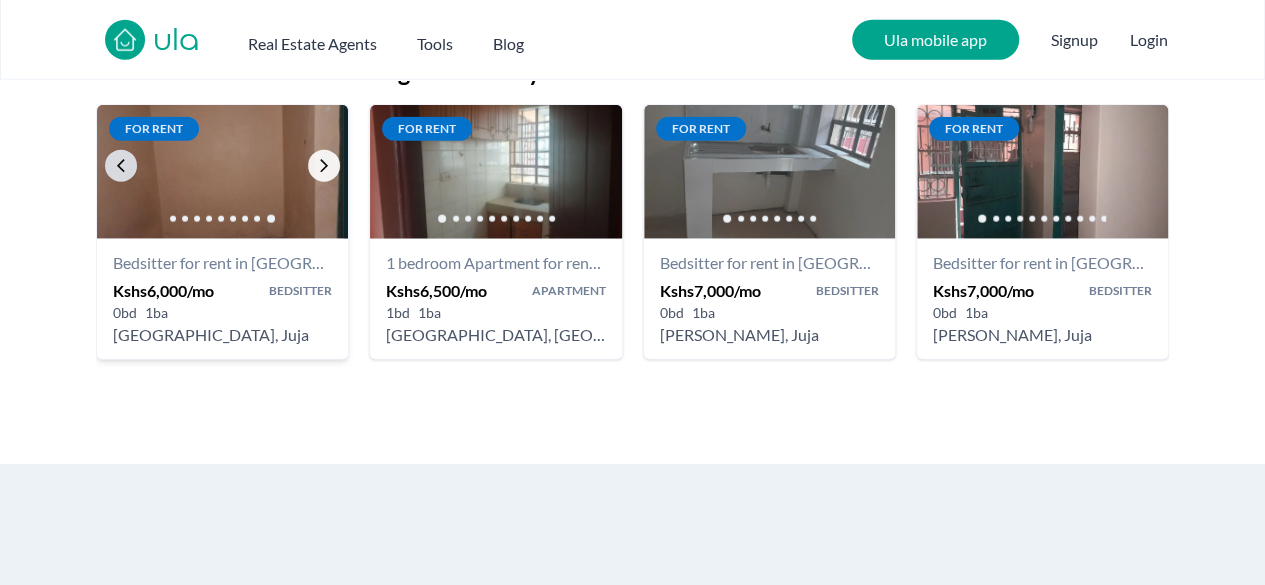 click 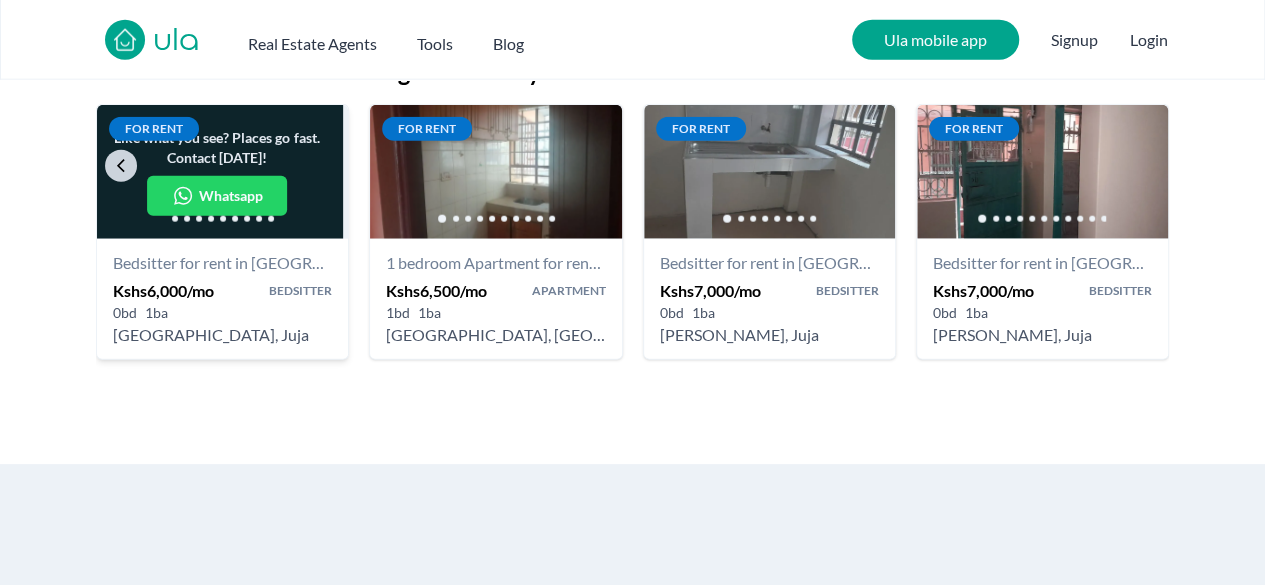 click at bounding box center [222, 219] 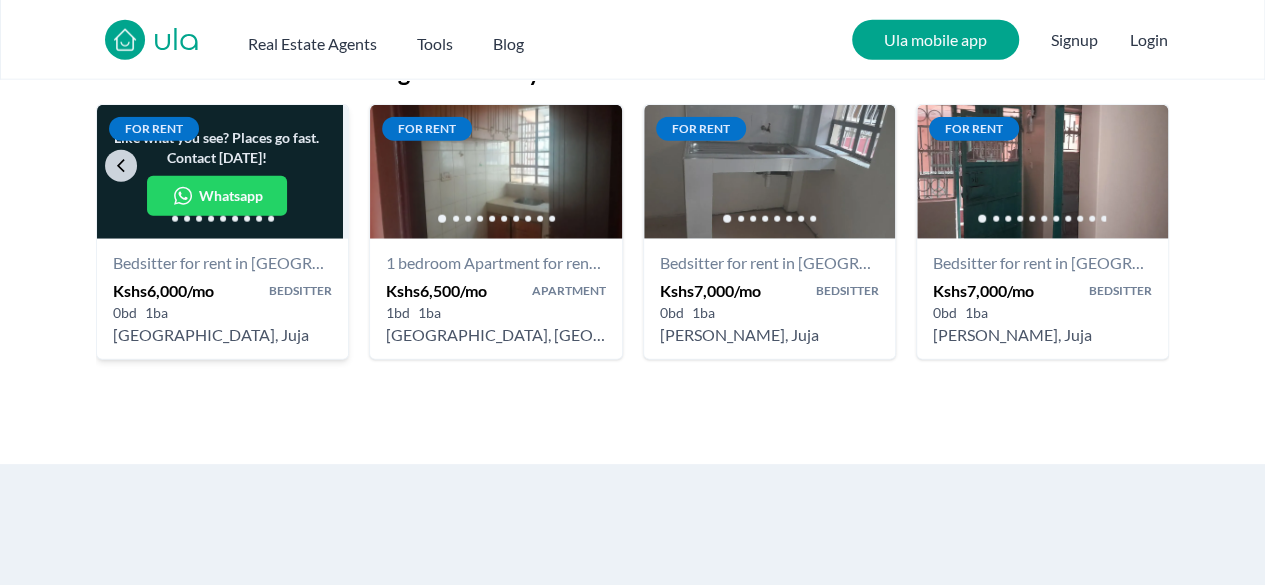 click at bounding box center [222, 219] 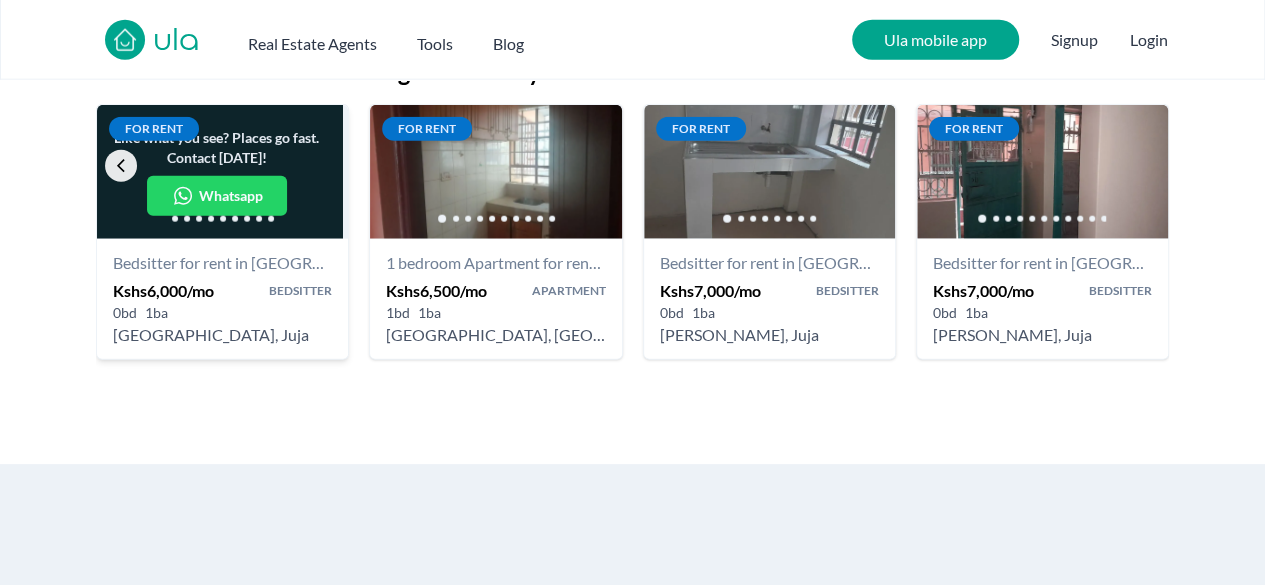 click 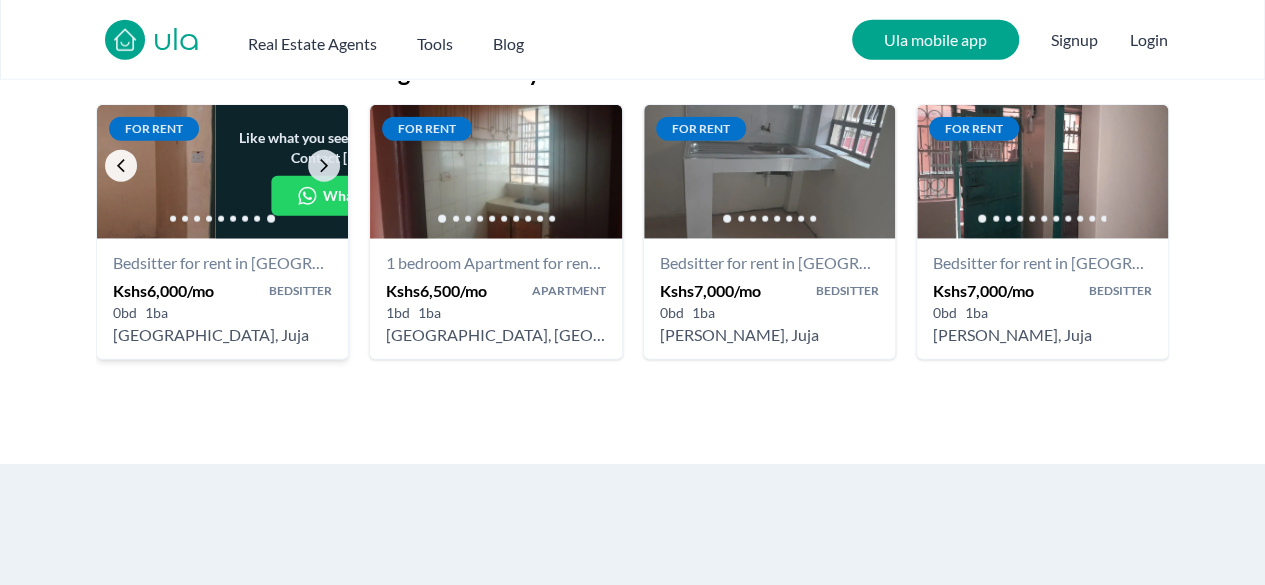 click 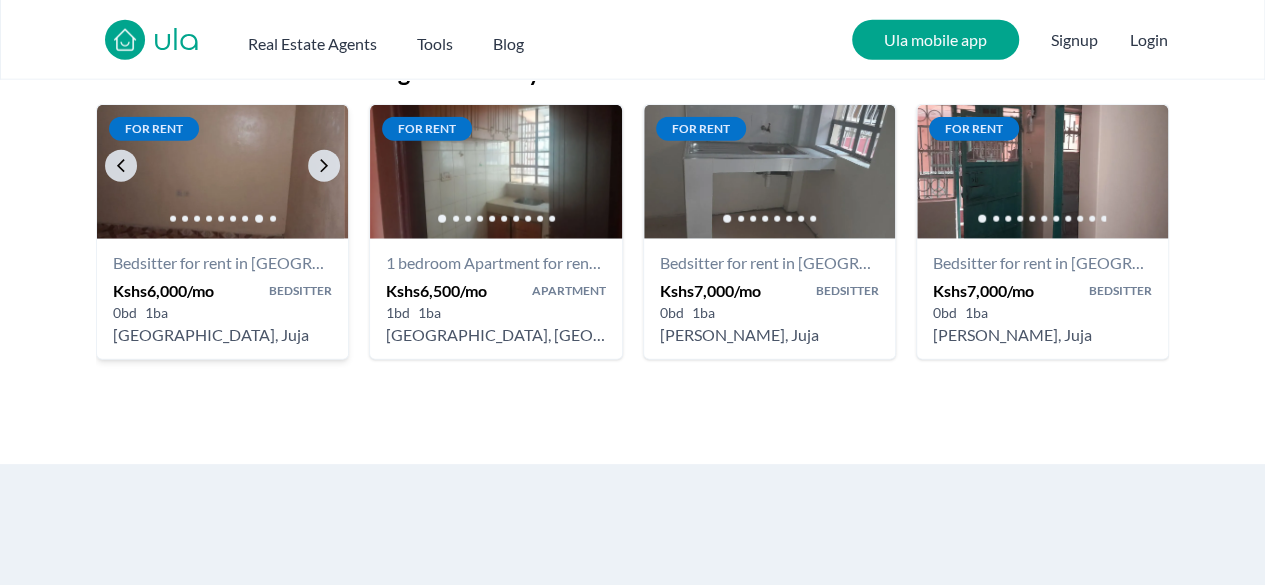 click at bounding box center (218, 172) 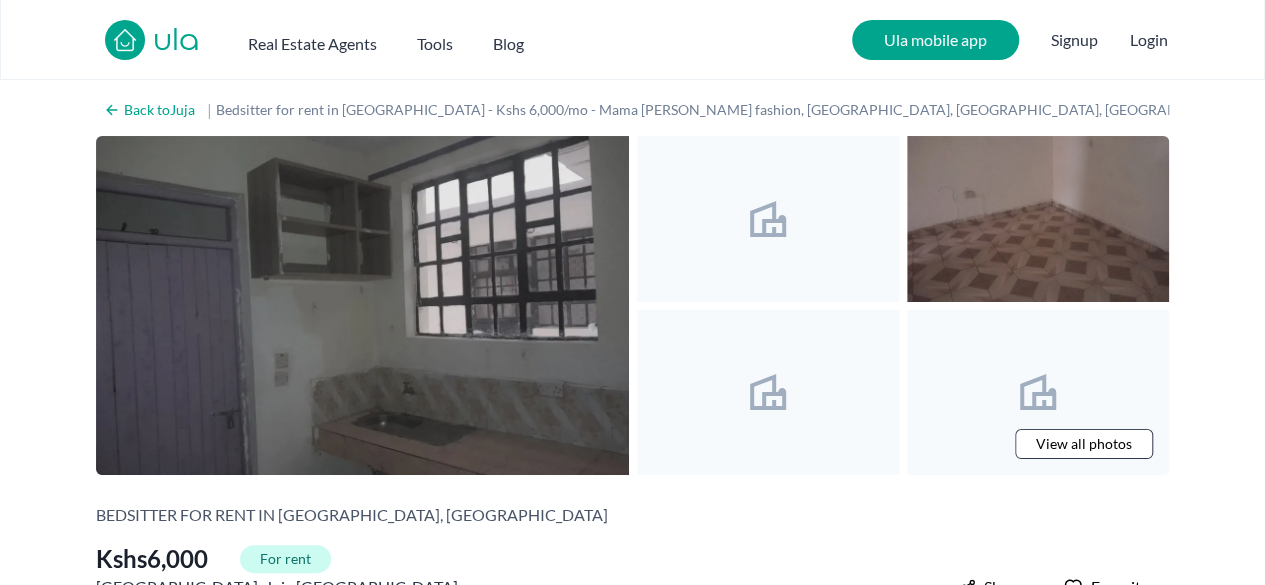 scroll, scrollTop: 0, scrollLeft: 0, axis: both 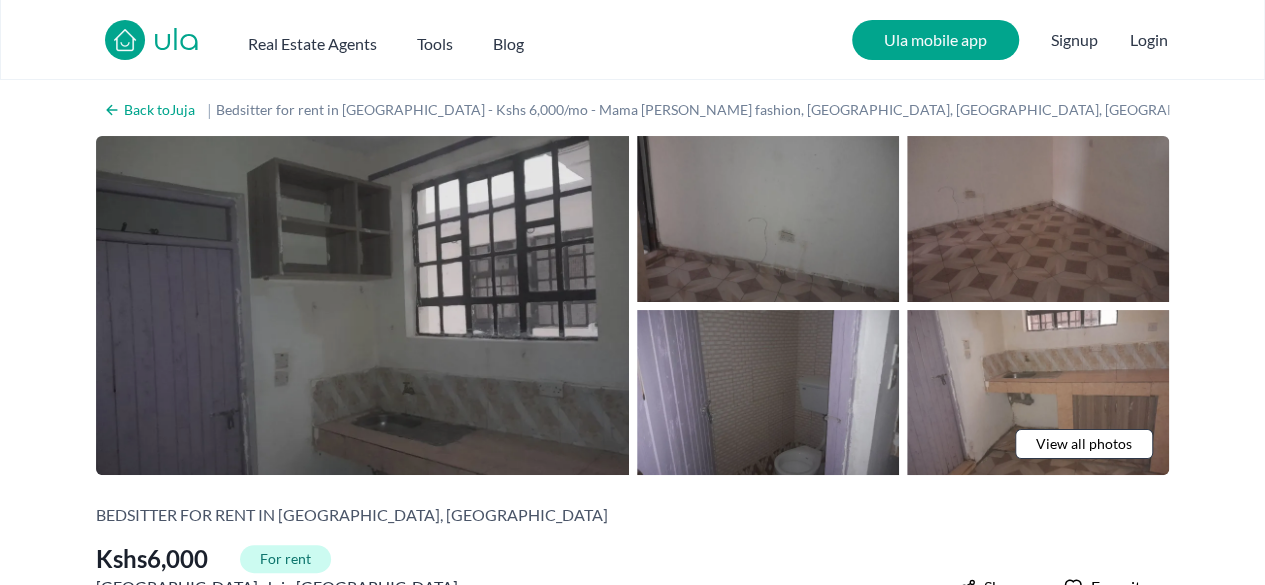 click at bounding box center [362, 305] 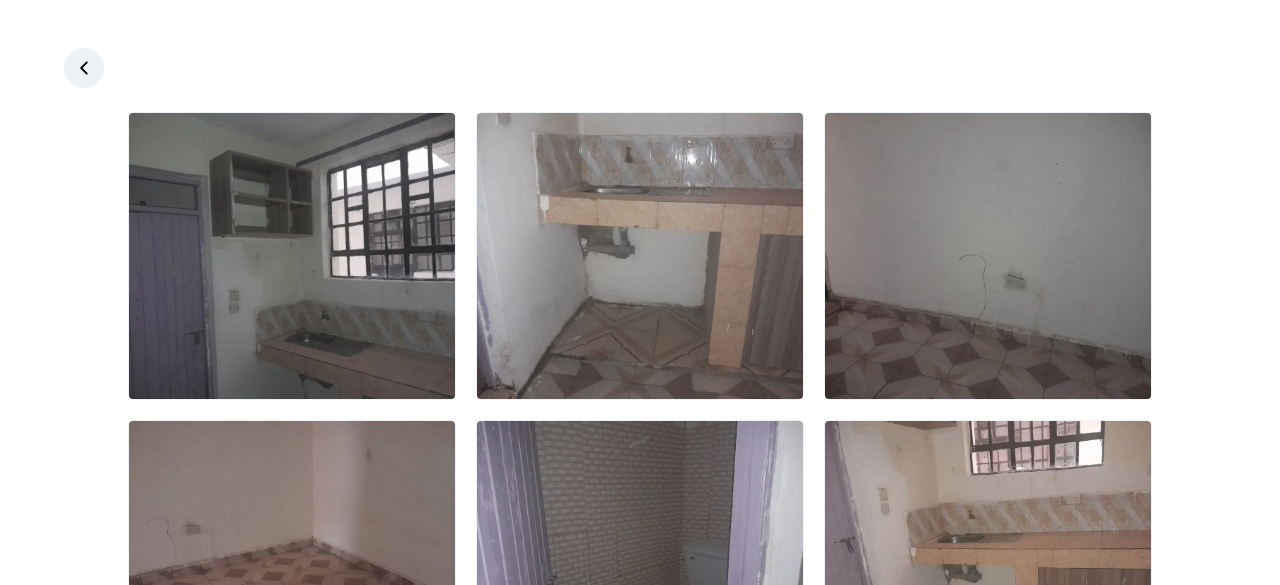 click 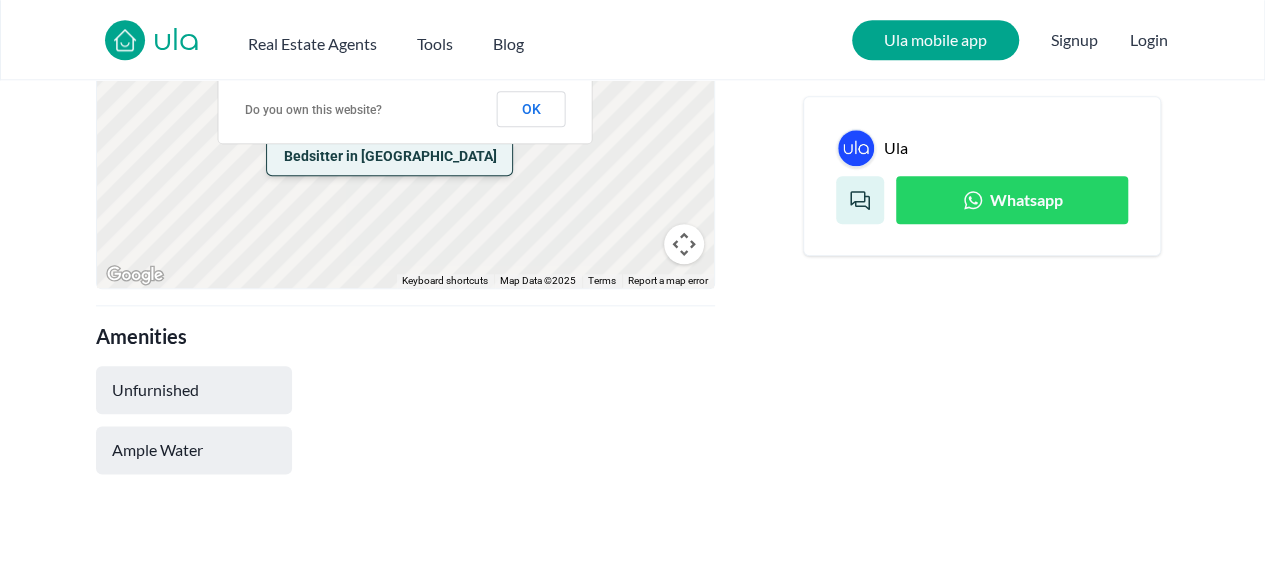 scroll, scrollTop: 1300, scrollLeft: 0, axis: vertical 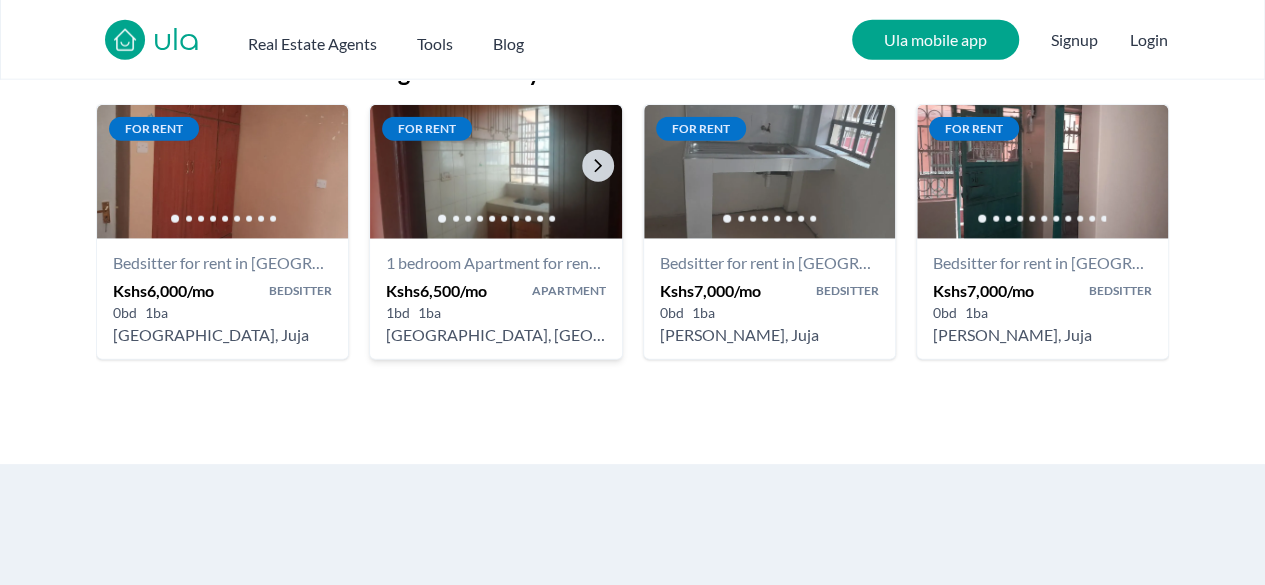 click at bounding box center (495, 219) 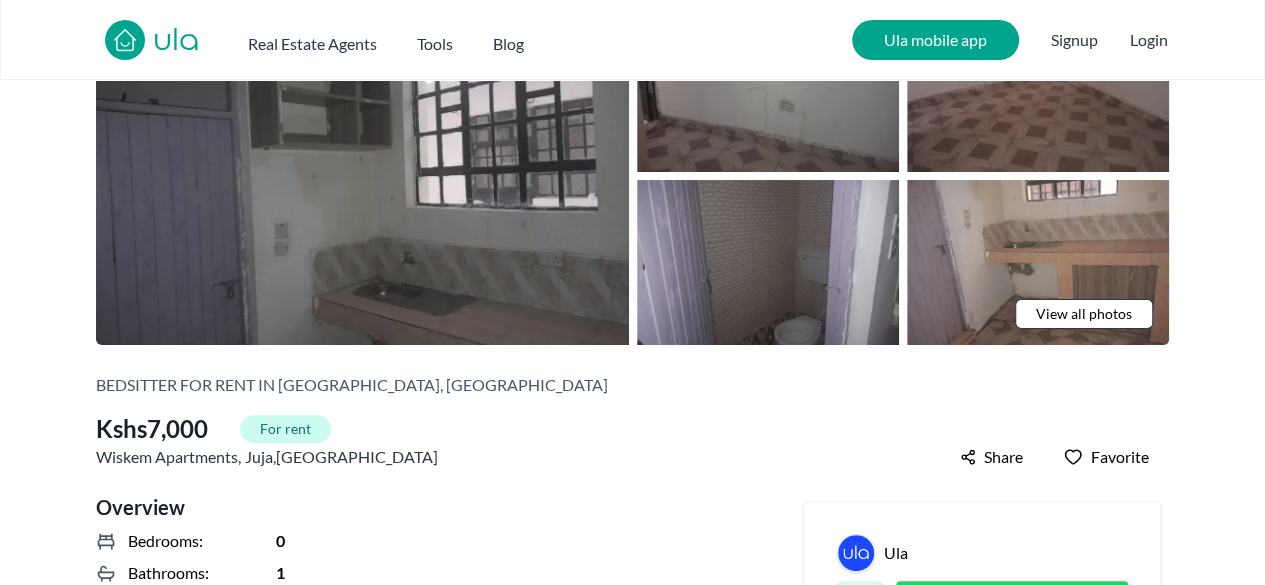 scroll, scrollTop: 0, scrollLeft: 0, axis: both 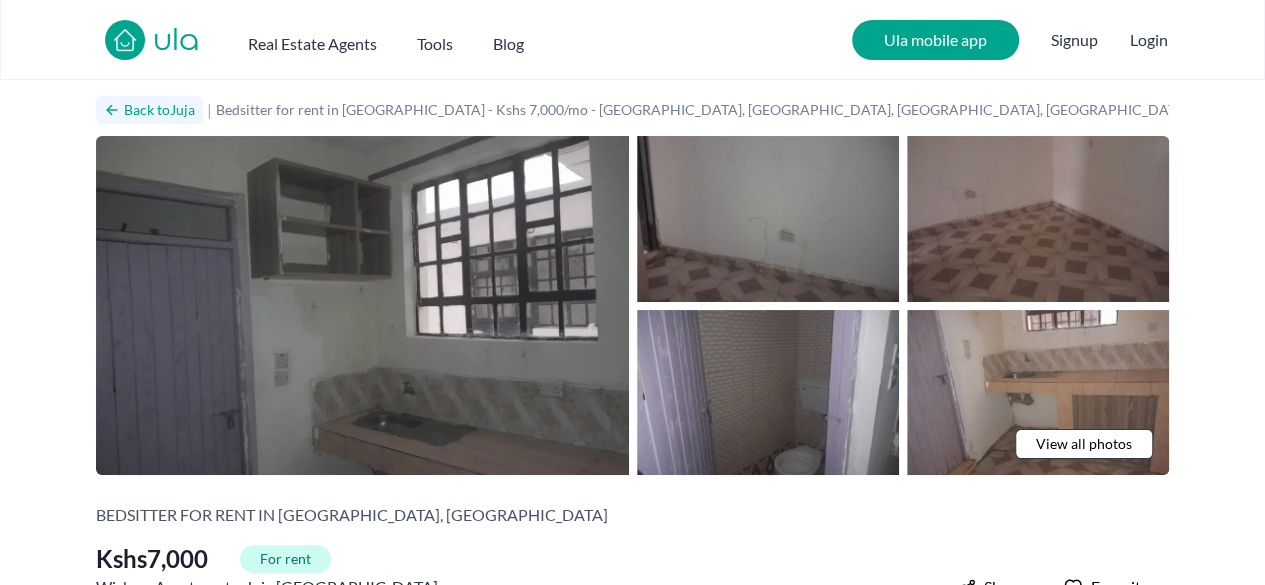 click on "Back to  Juja" at bounding box center [159, 110] 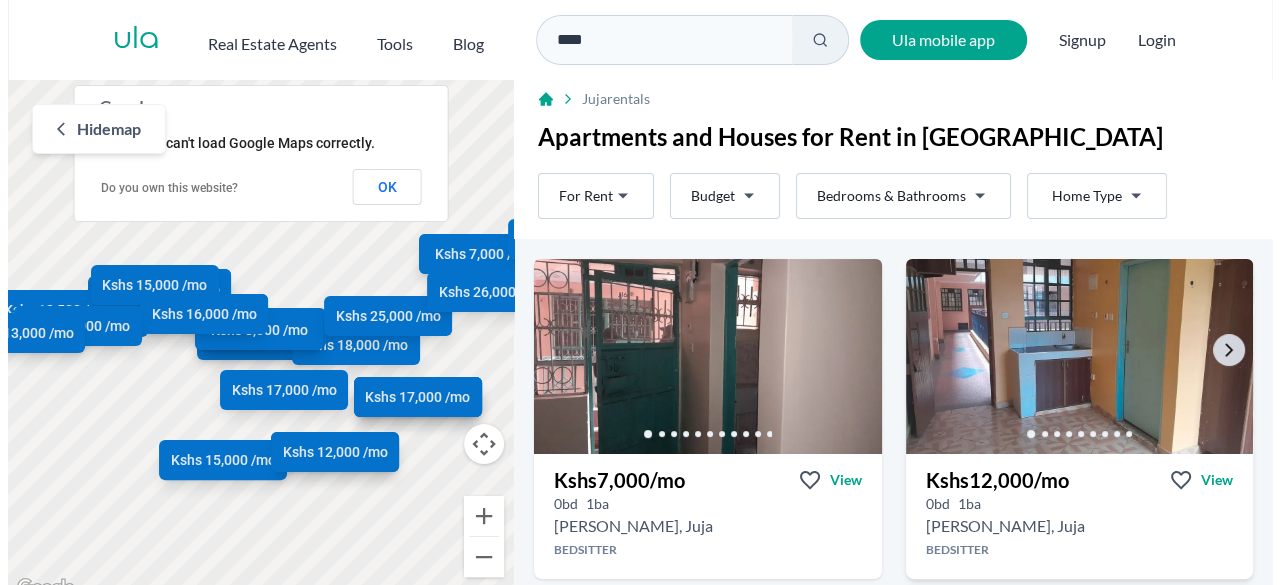 scroll, scrollTop: 0, scrollLeft: 0, axis: both 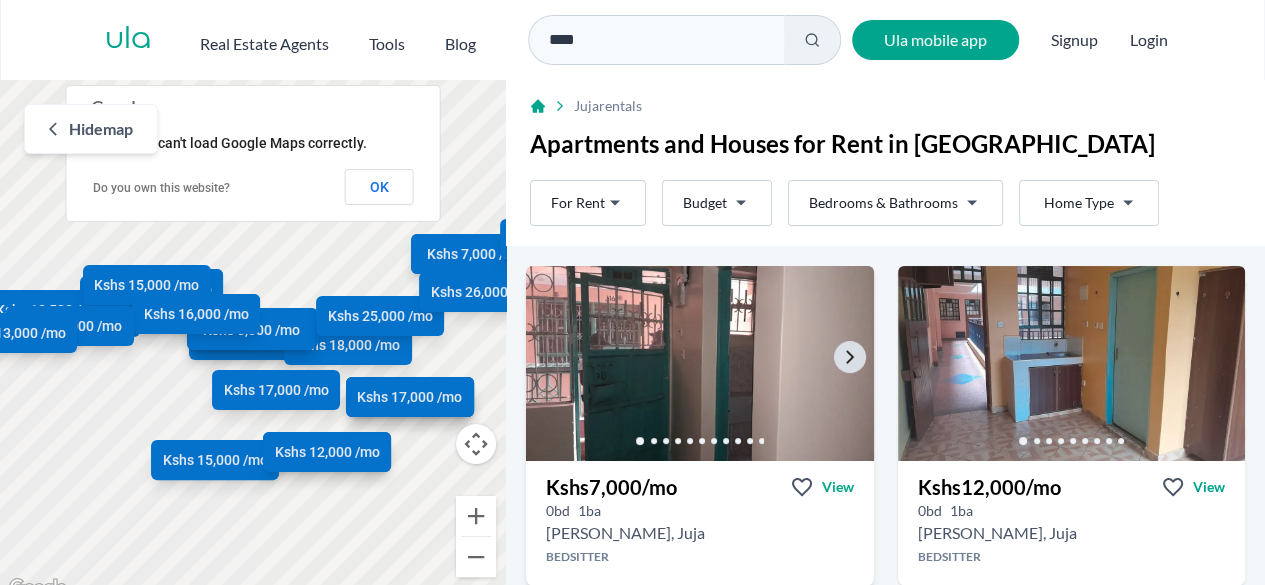 click at bounding box center (699, 363) 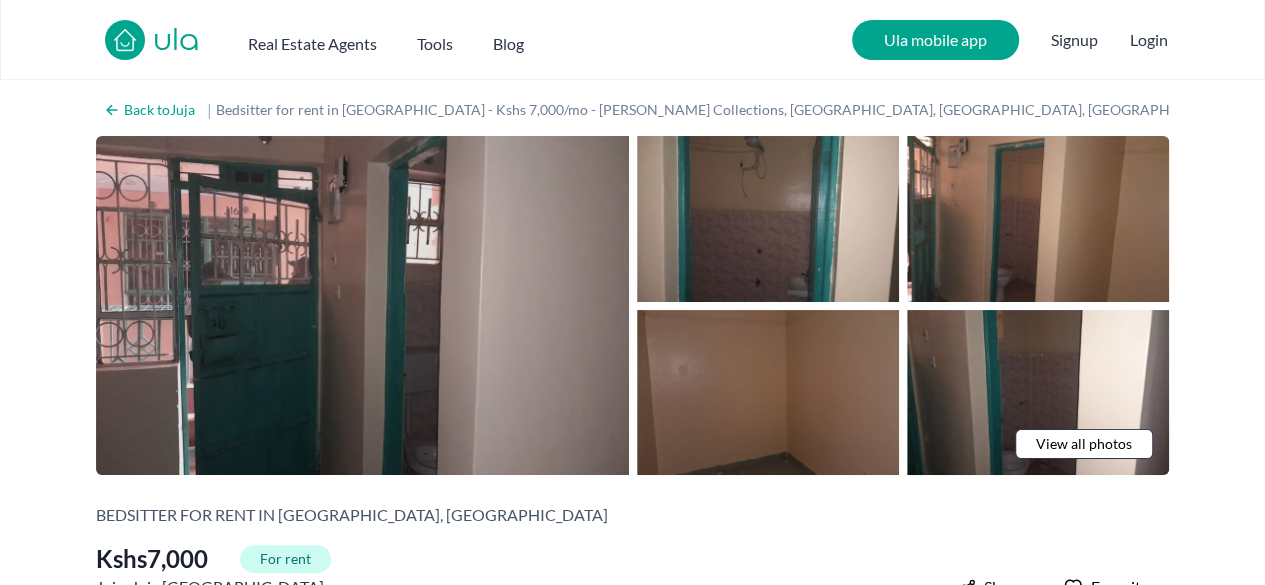 click at bounding box center [362, 305] 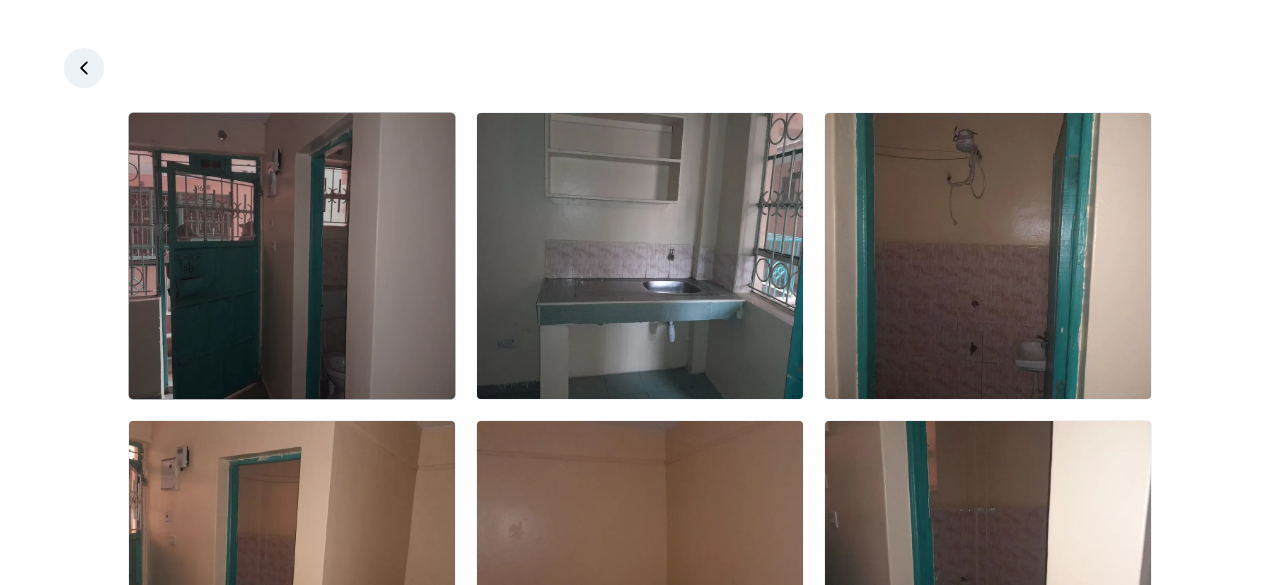 click at bounding box center [292, 256] 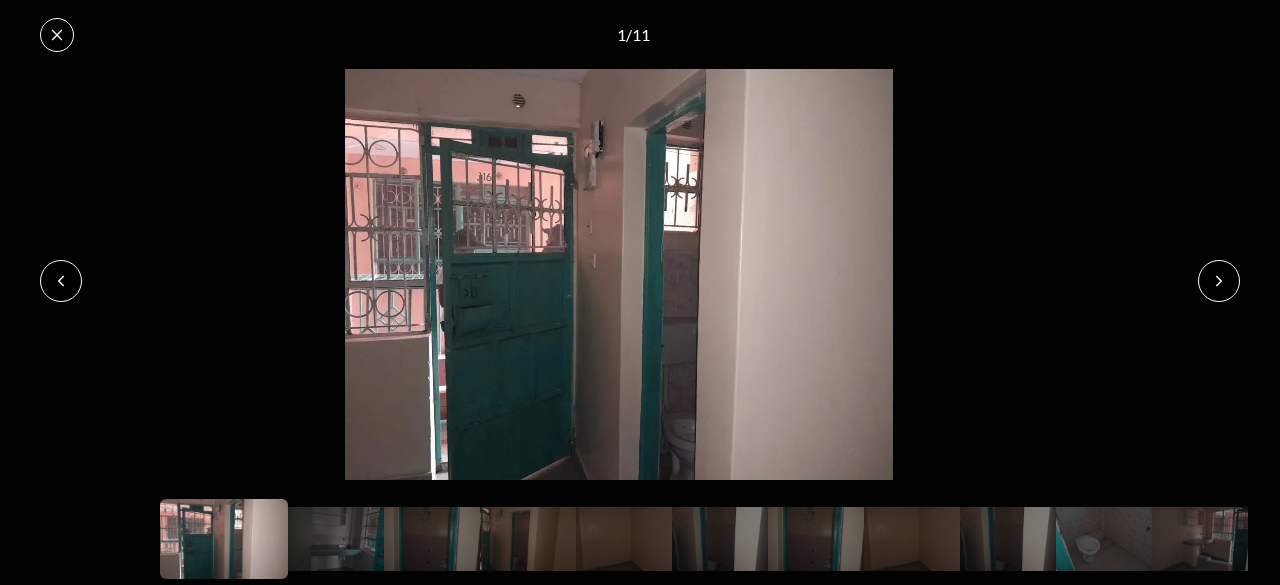 click at bounding box center [1219, 281] 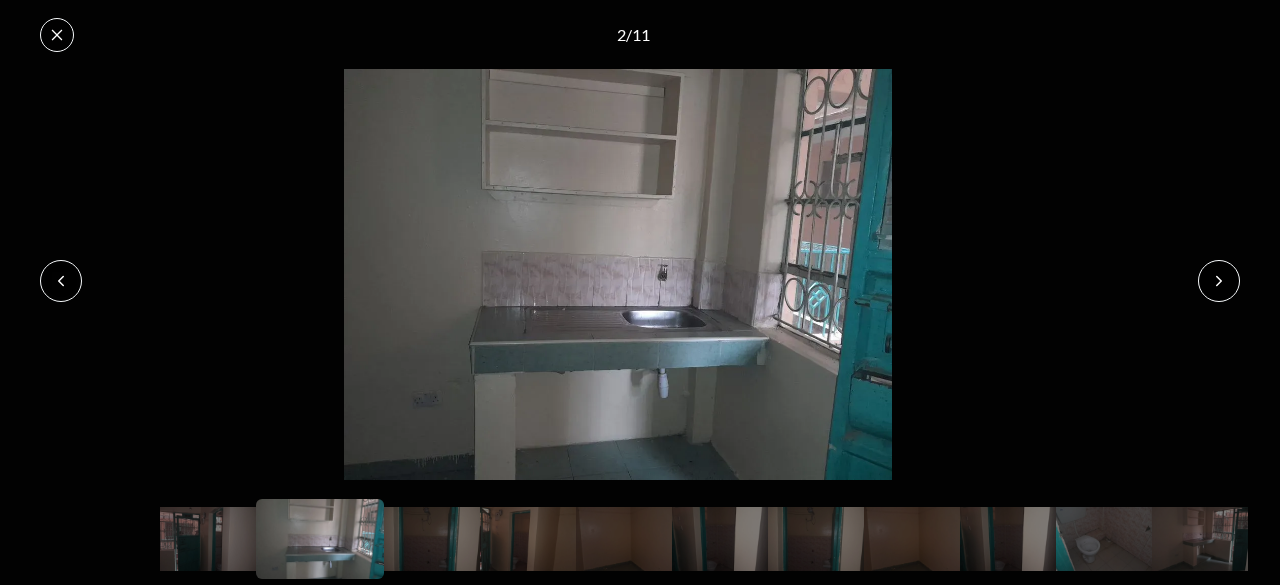 click at bounding box center (1219, 281) 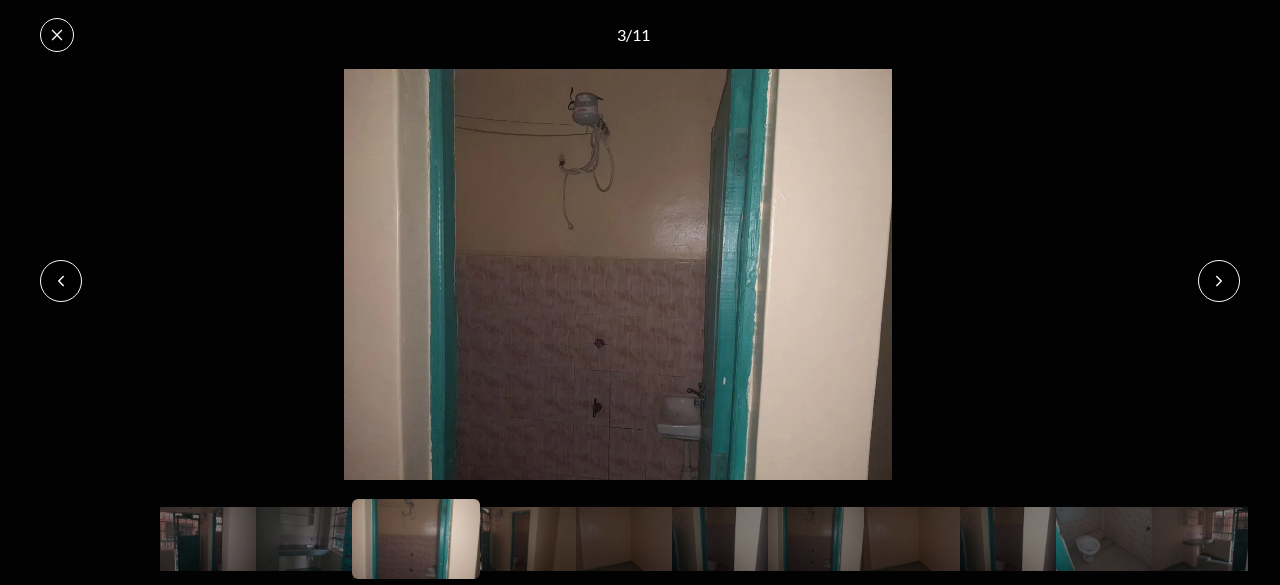 click at bounding box center [1219, 281] 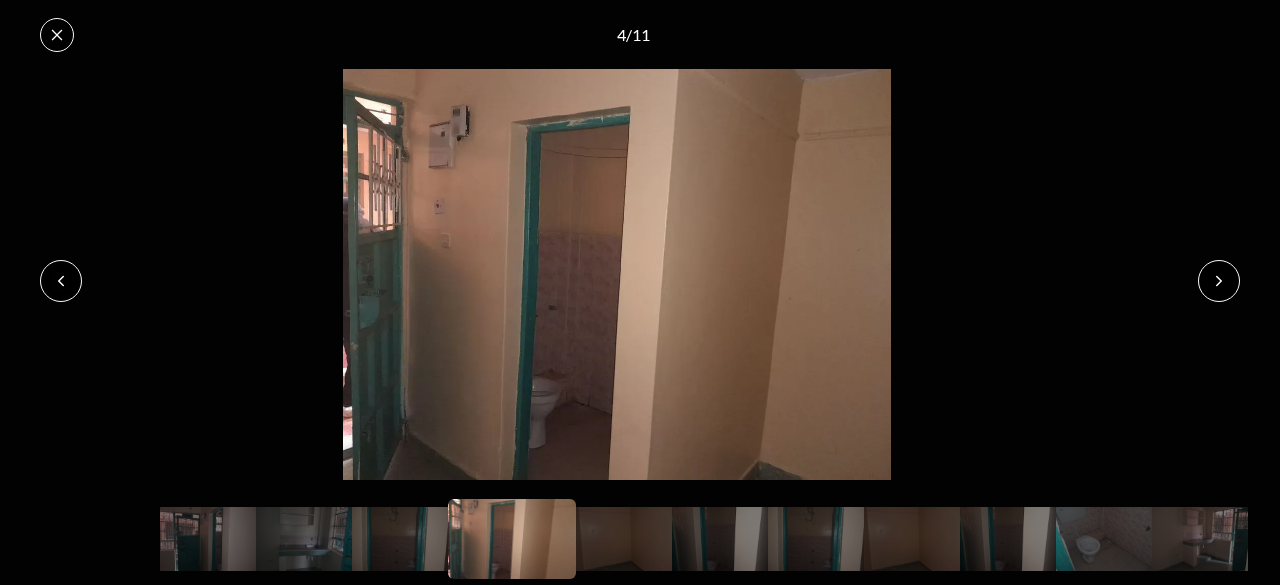 click at bounding box center (1219, 281) 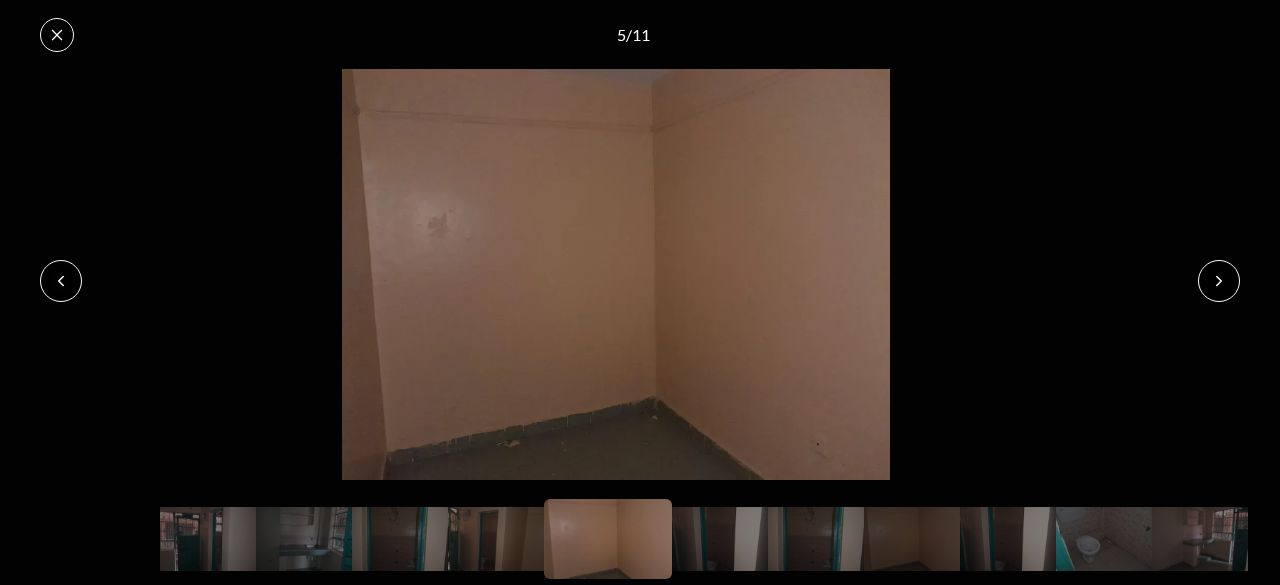 click at bounding box center [1219, 281] 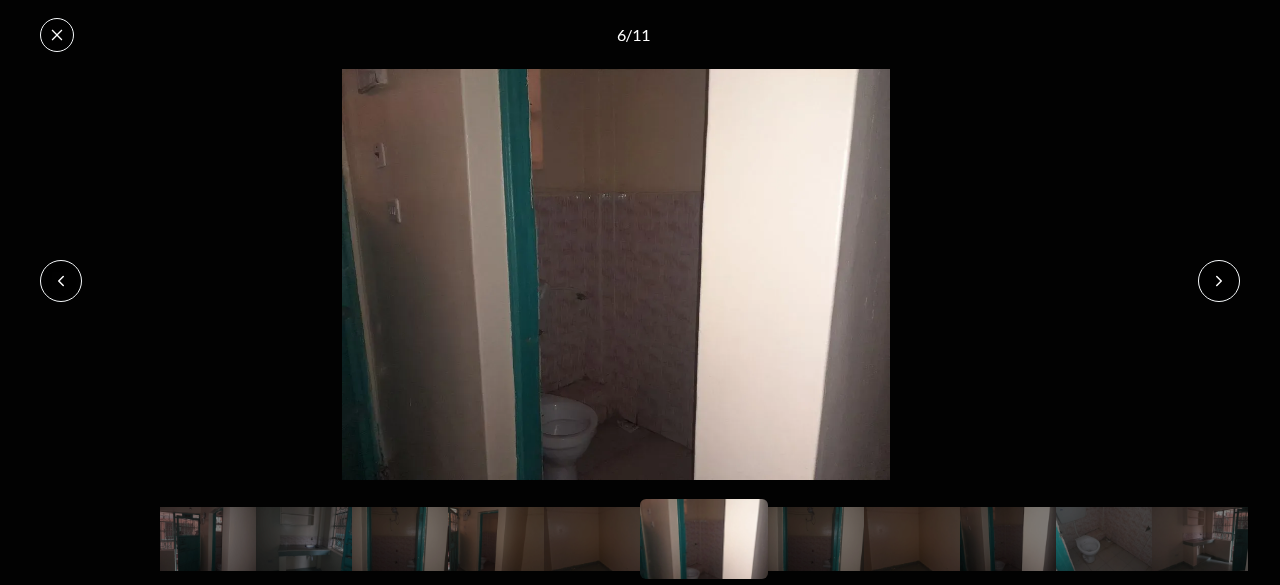 click at bounding box center (1219, 281) 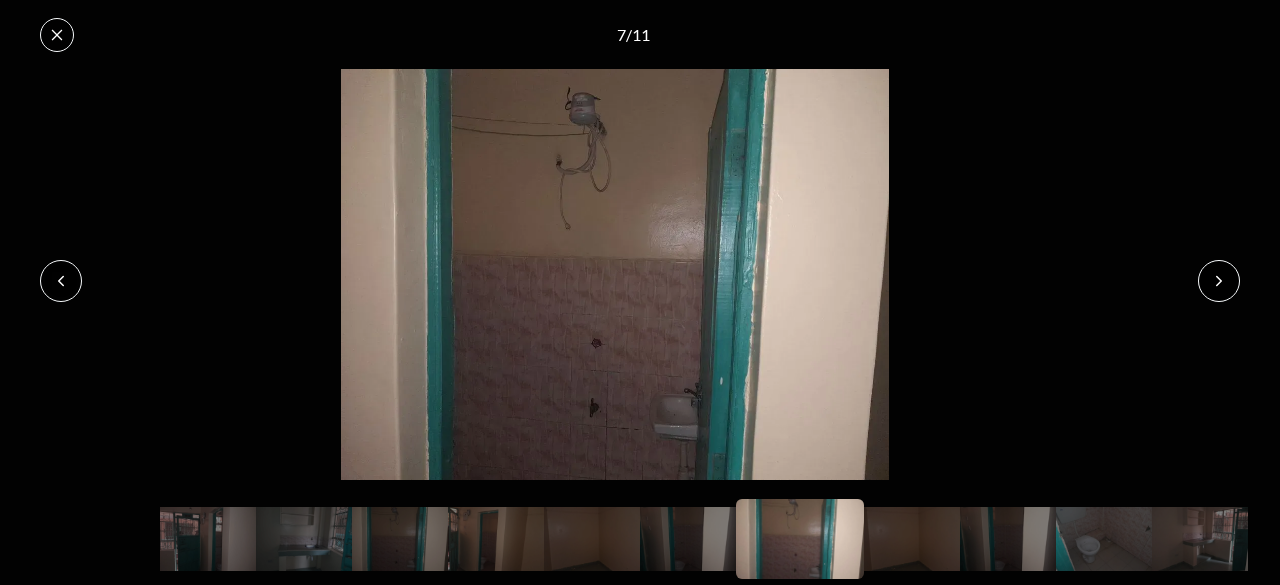 click at bounding box center (1219, 281) 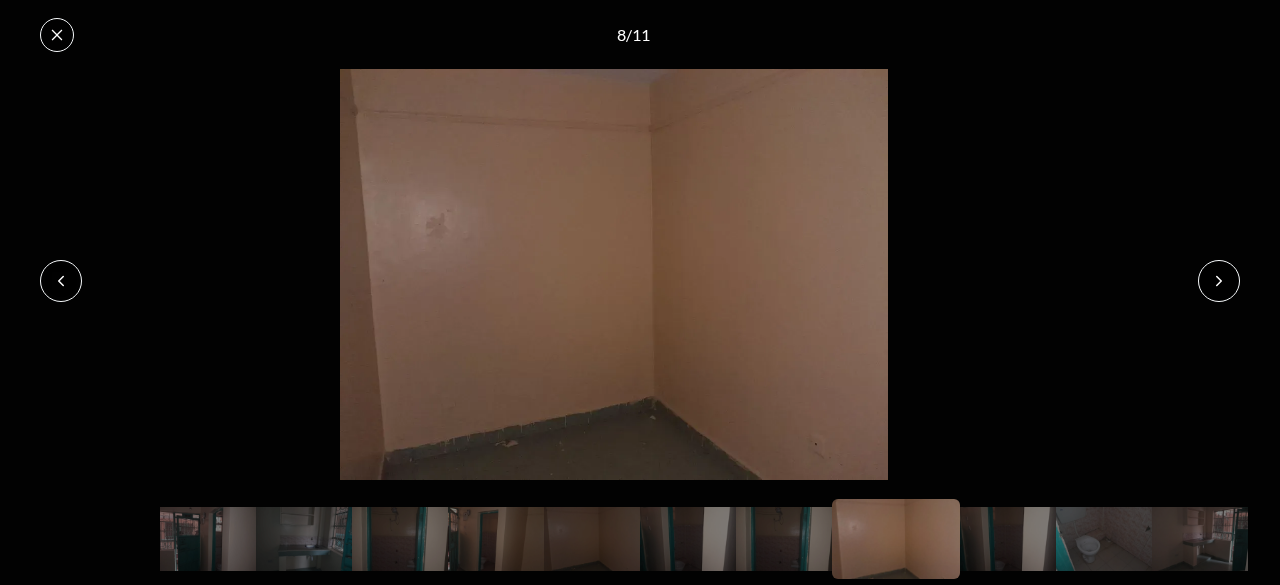 click at bounding box center [1219, 281] 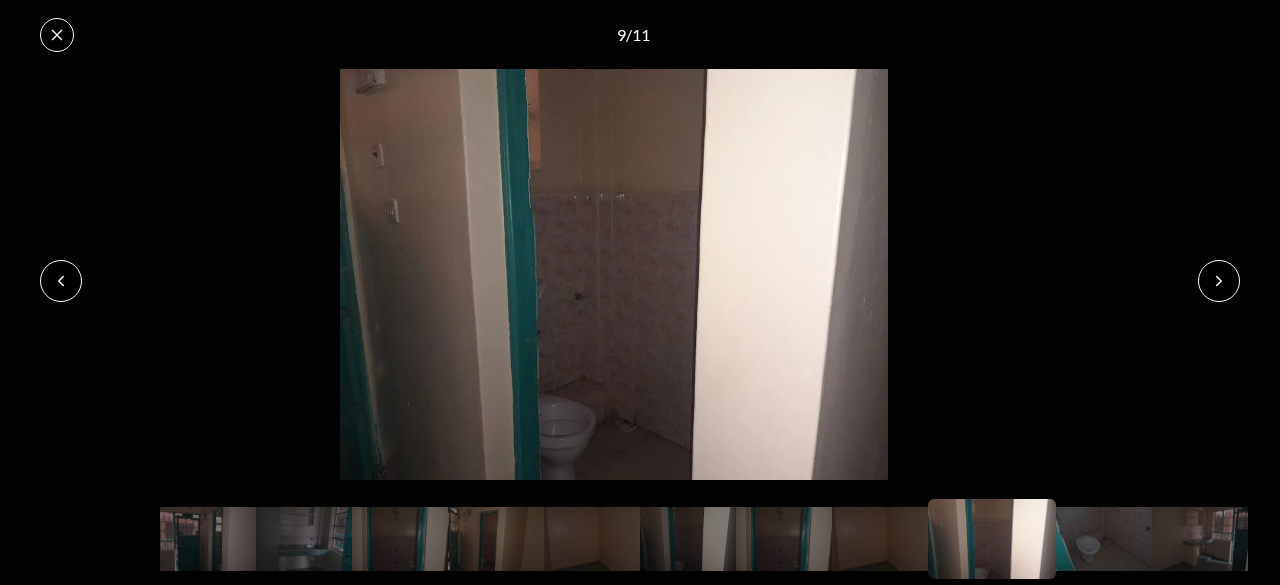 click at bounding box center (1219, 281) 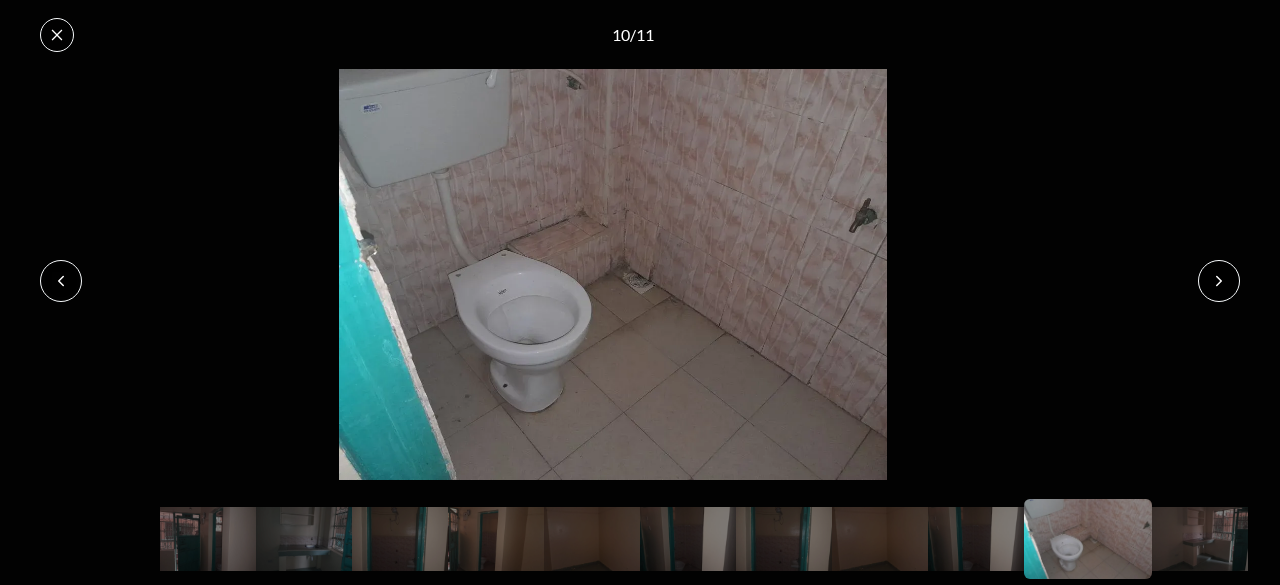 click at bounding box center [1219, 281] 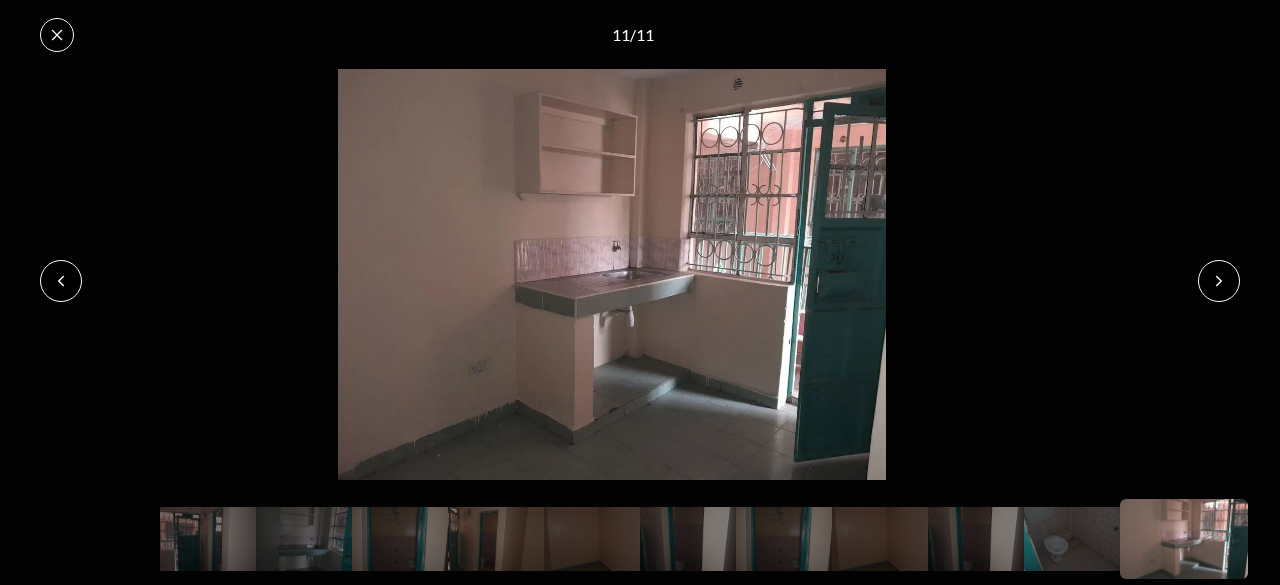 click at bounding box center (1219, 281) 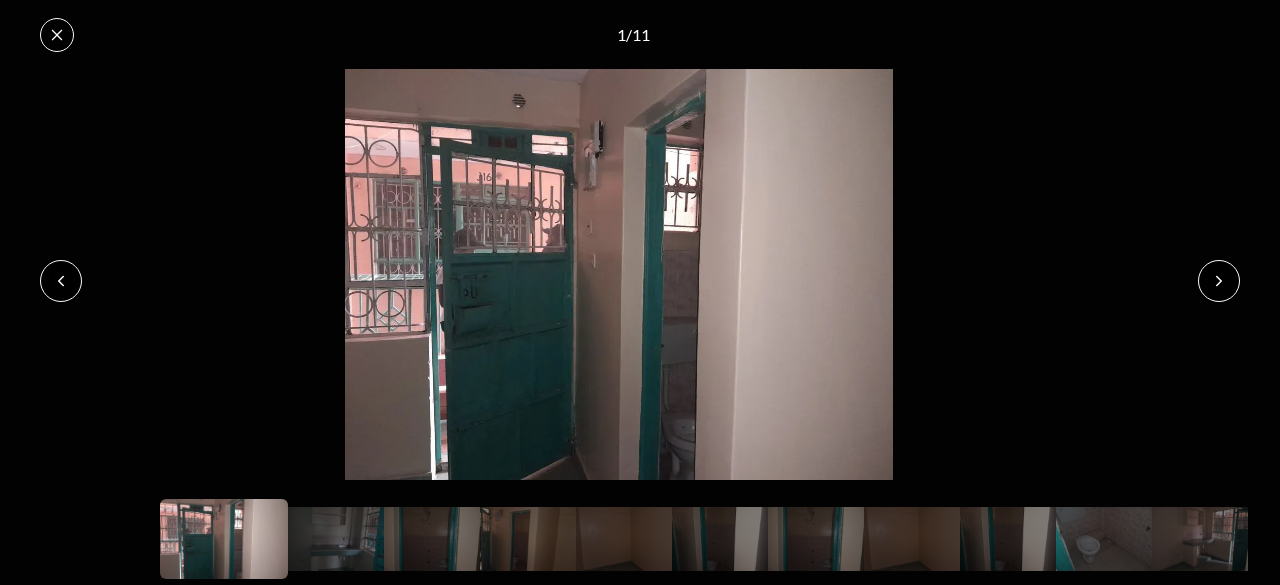 click at bounding box center [1219, 281] 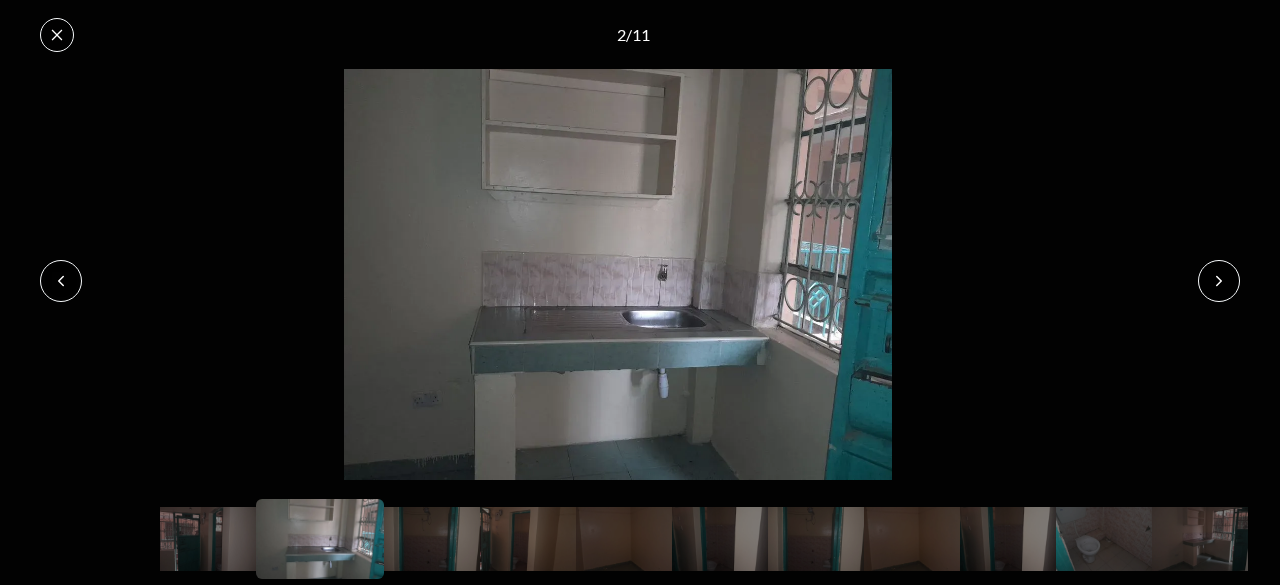 click at bounding box center (1219, 281) 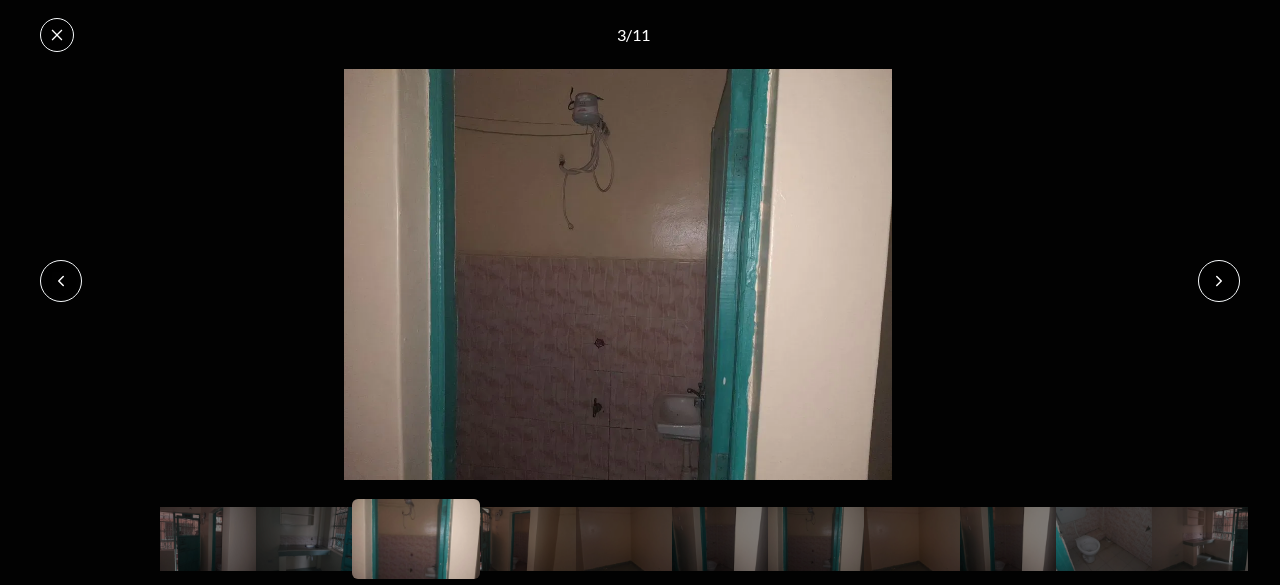 click at bounding box center [1219, 281] 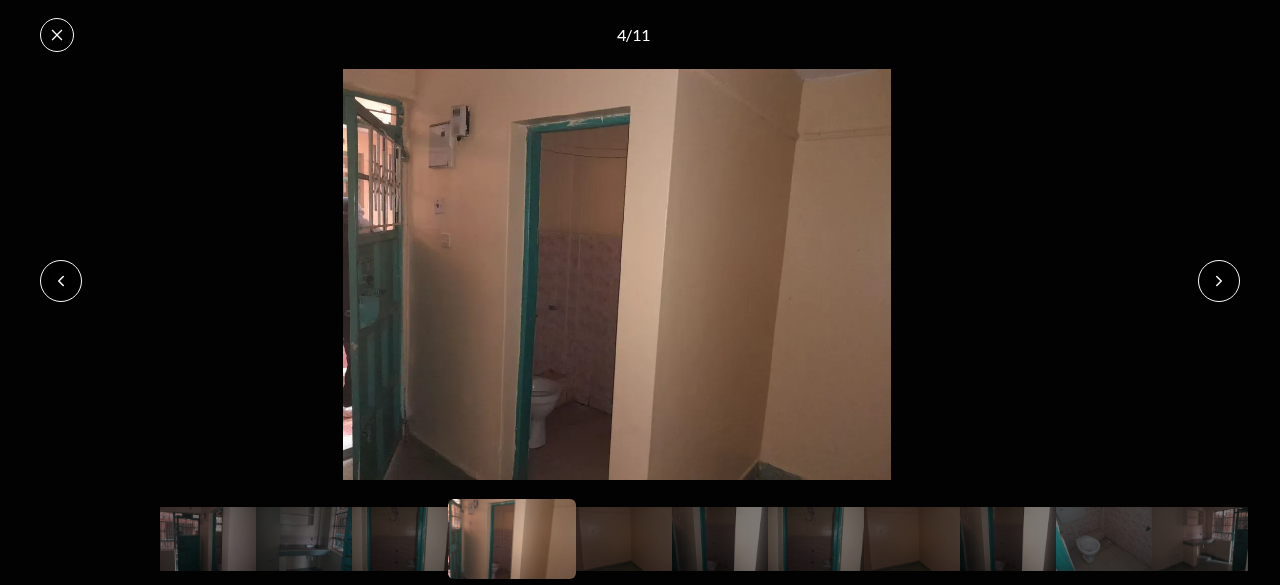 click at bounding box center [1219, 281] 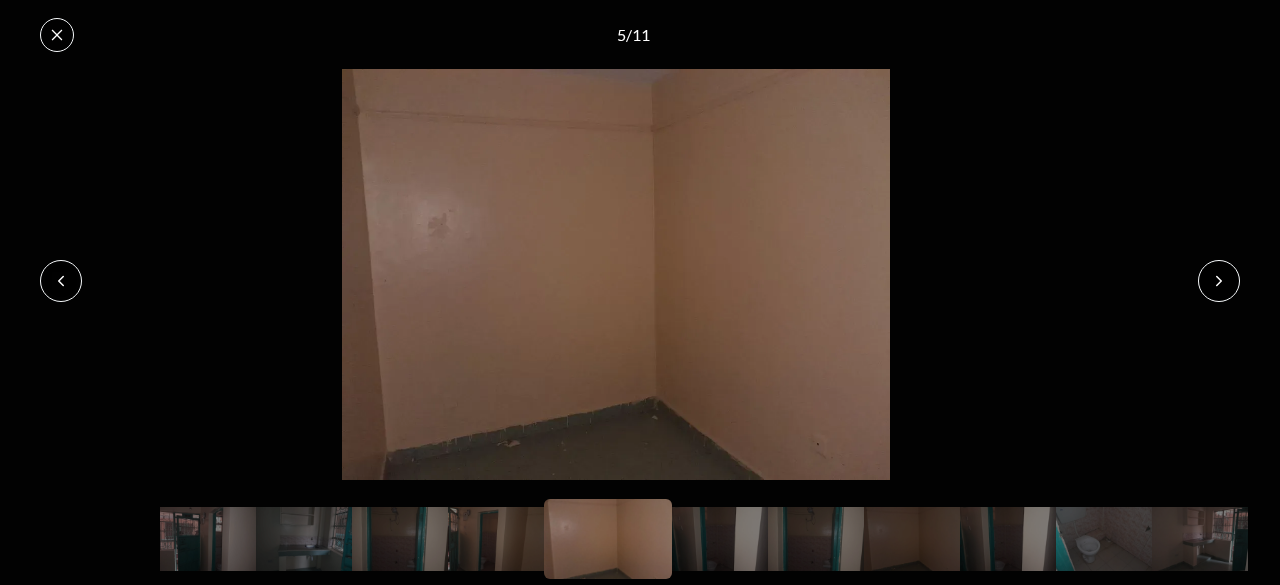 click at bounding box center [1219, 281] 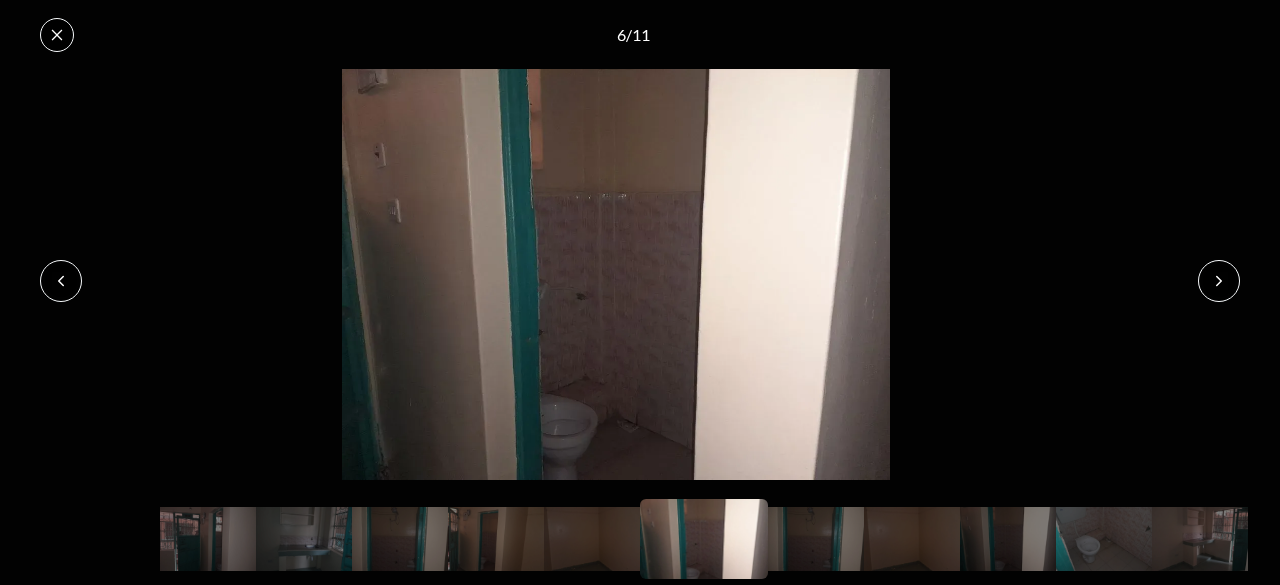 click 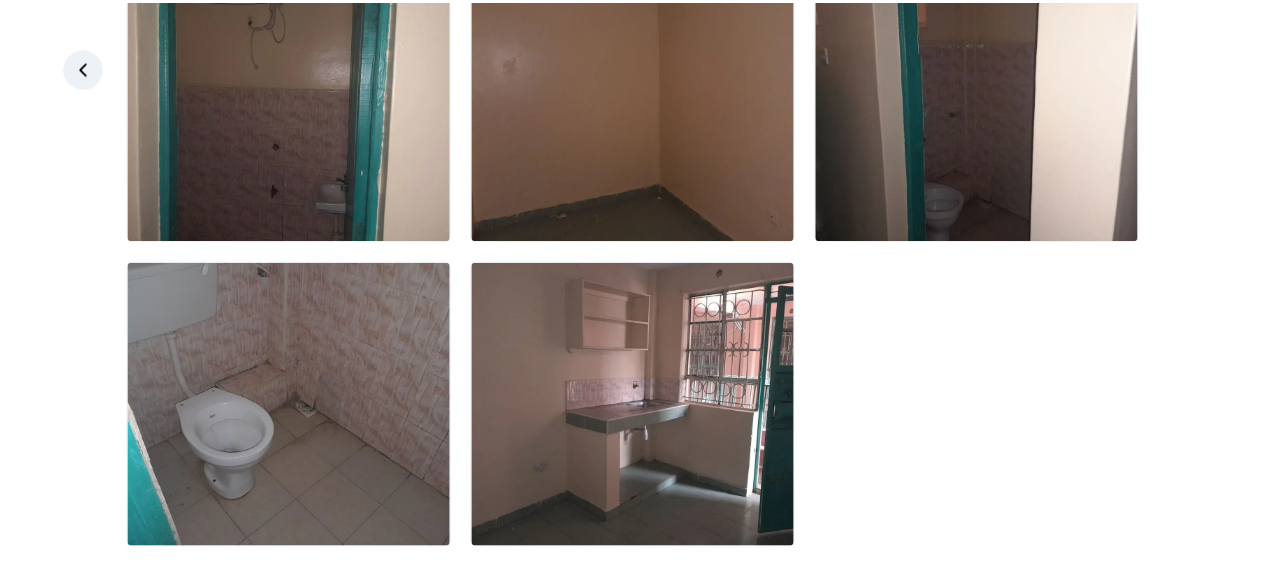 scroll, scrollTop: 786, scrollLeft: 0, axis: vertical 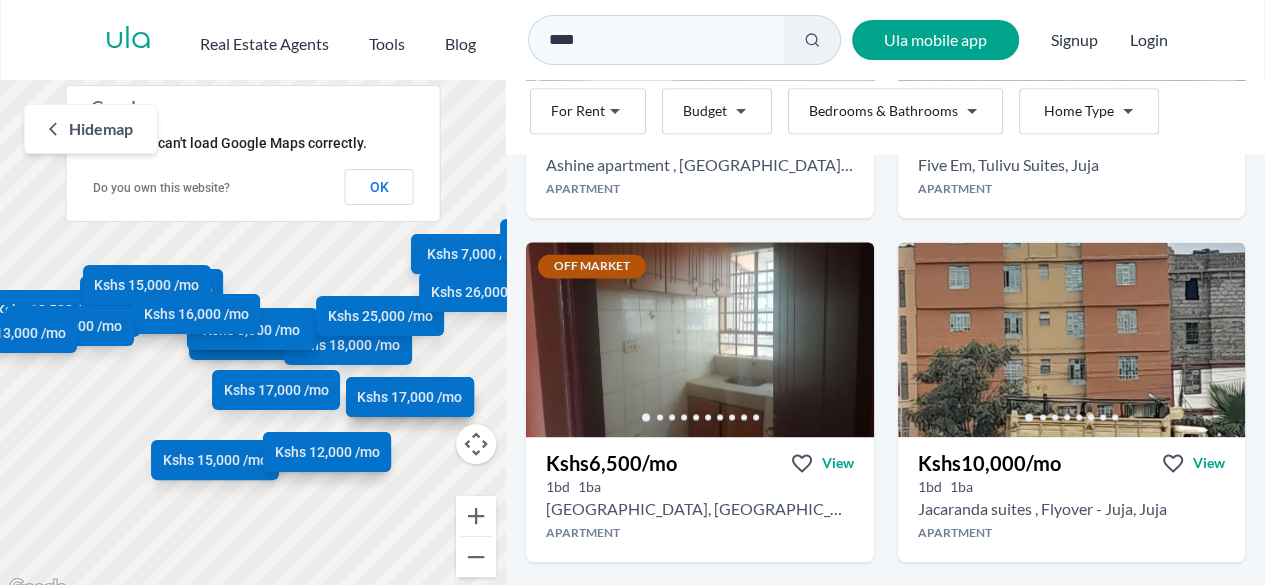 click at bounding box center (700, 339) 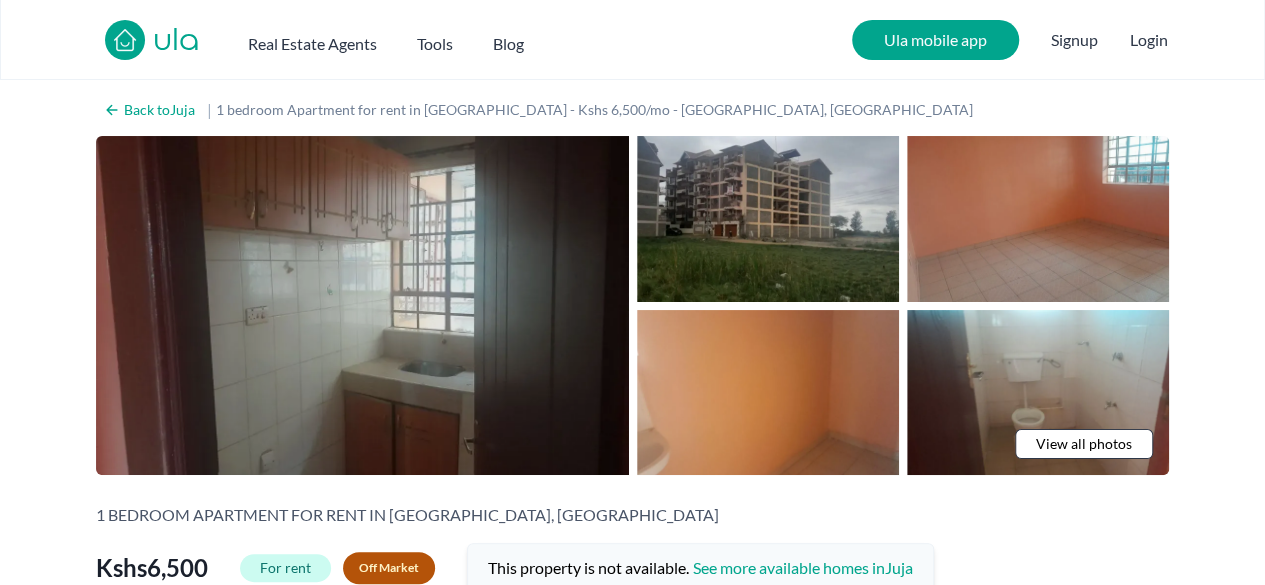 click at bounding box center (362, 305) 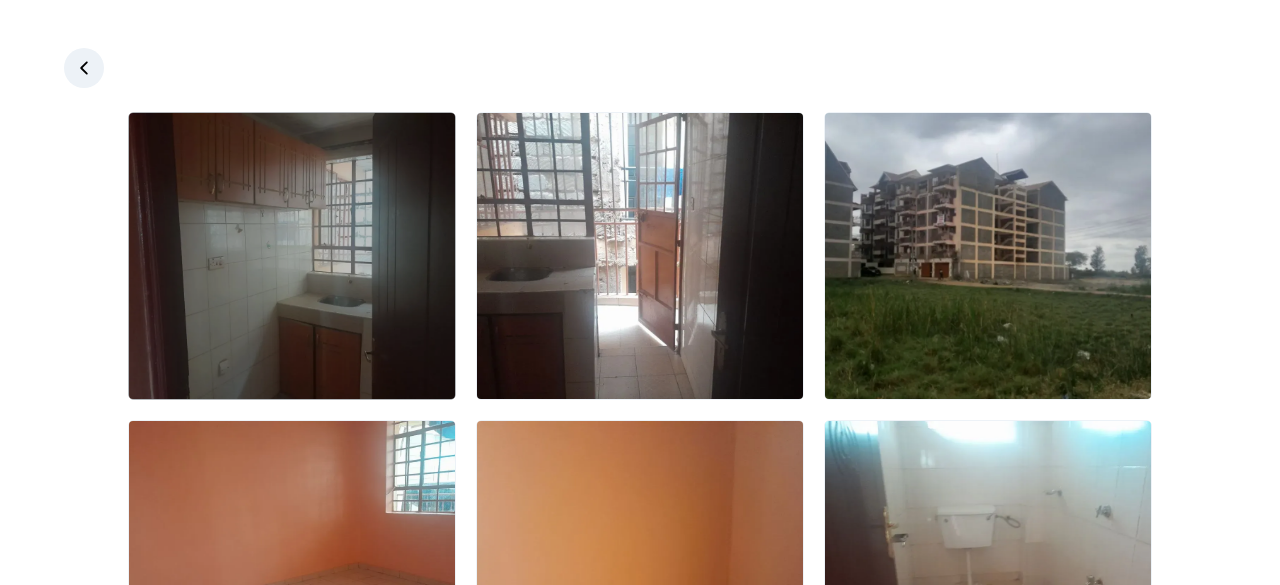 click at bounding box center [292, 256] 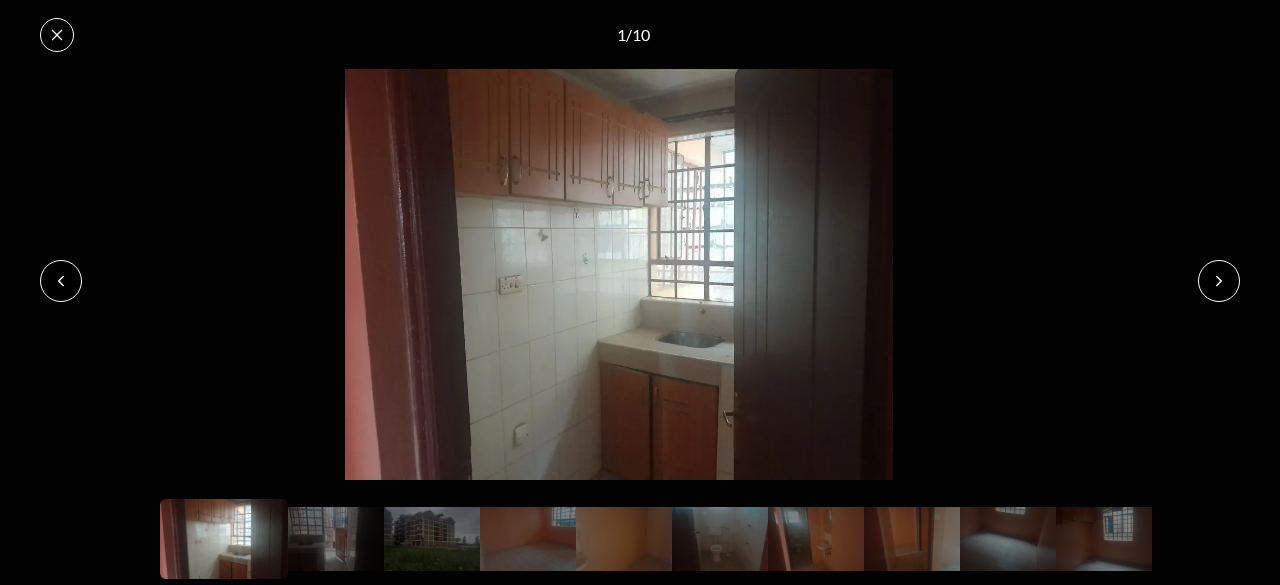 click at bounding box center (1219, 281) 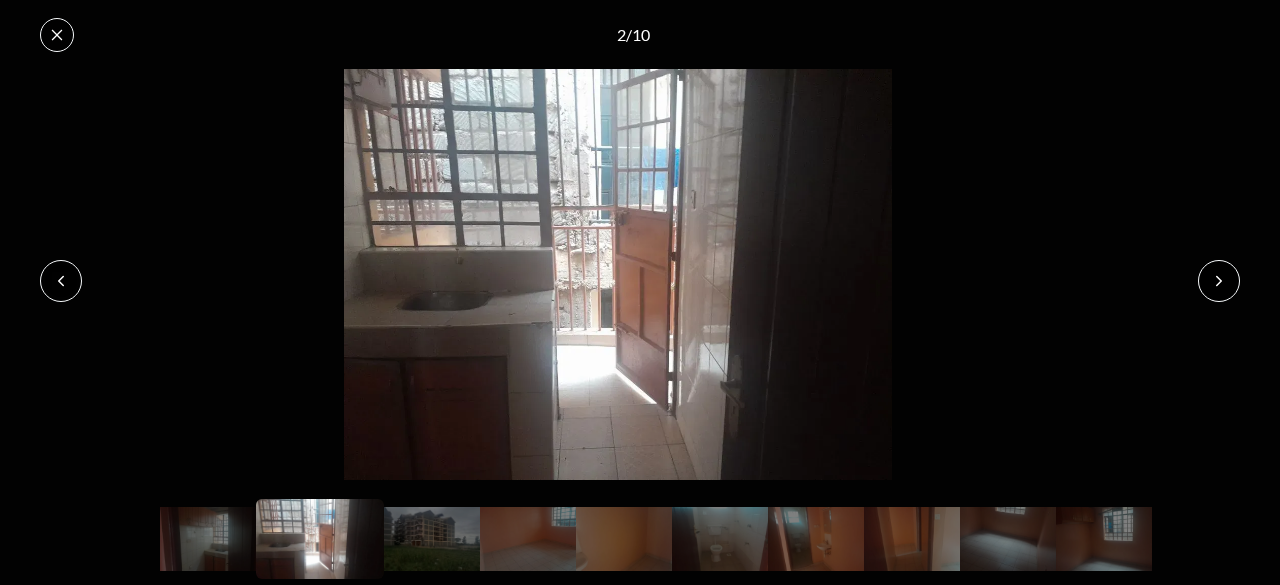 click at bounding box center [1219, 281] 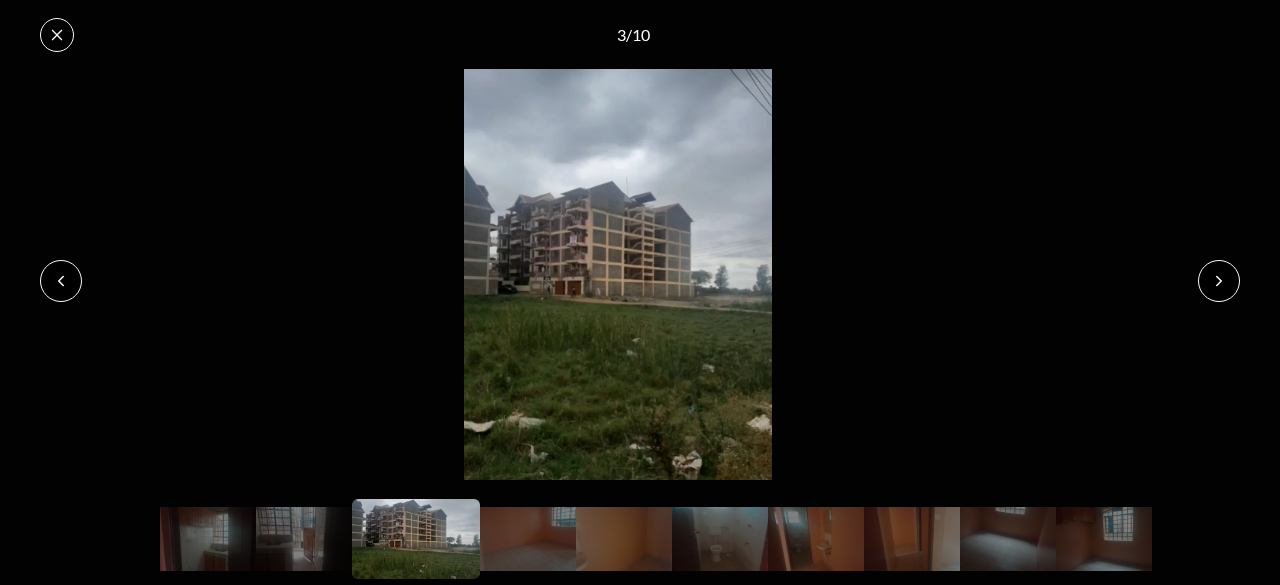 click at bounding box center (1219, 281) 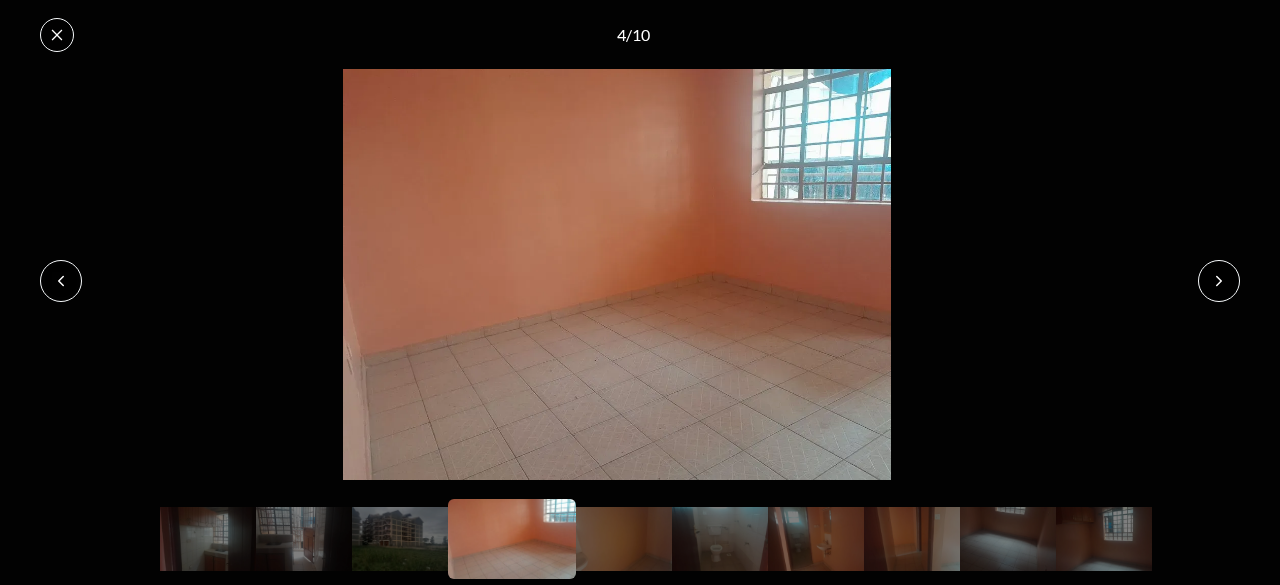 click at bounding box center [1219, 281] 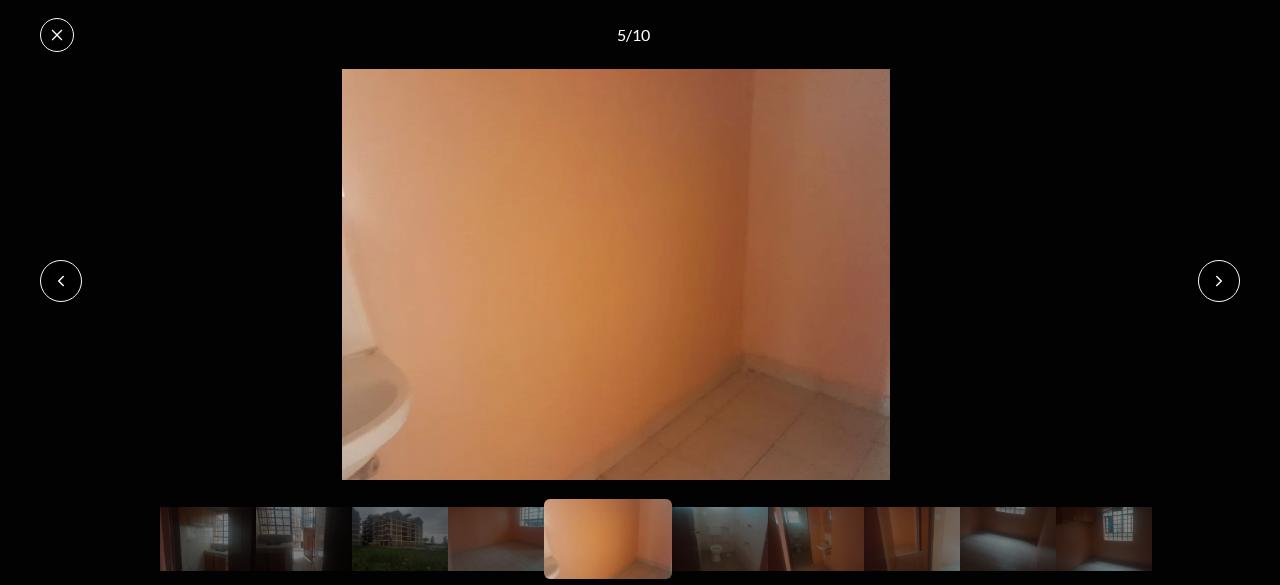 click at bounding box center [1219, 281] 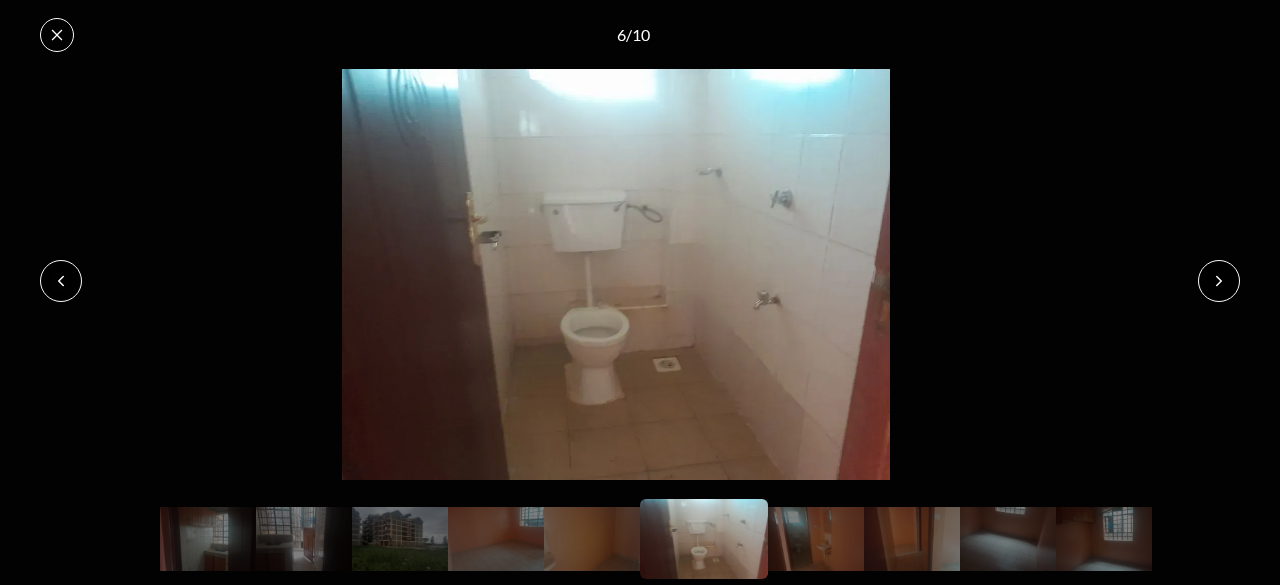 click at bounding box center (1219, 281) 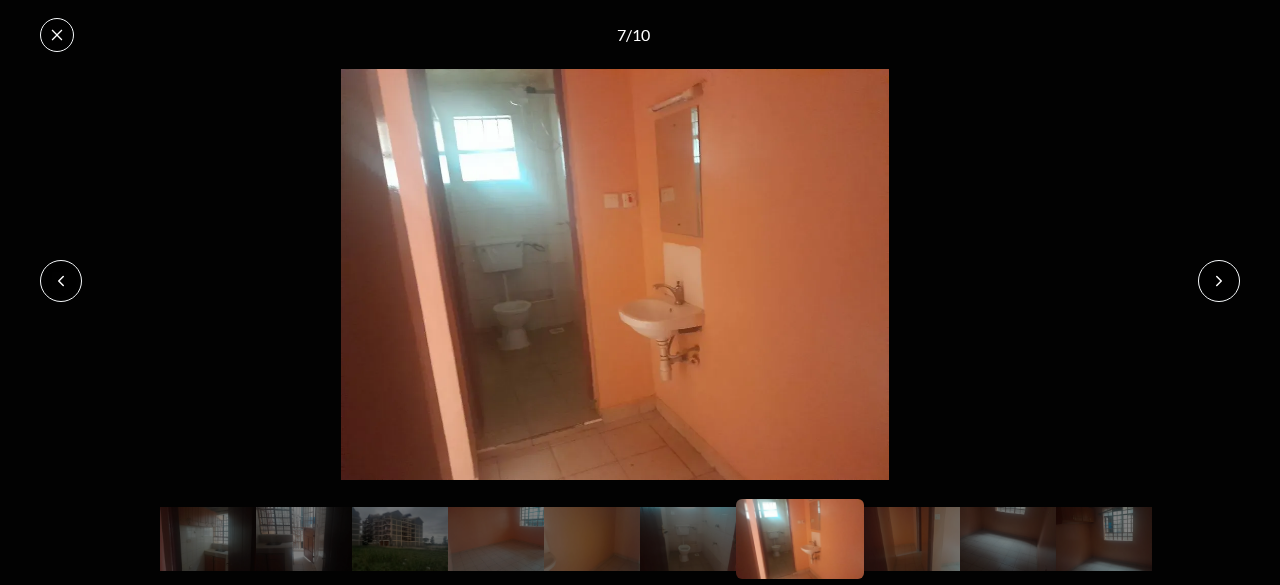 click at bounding box center [1219, 281] 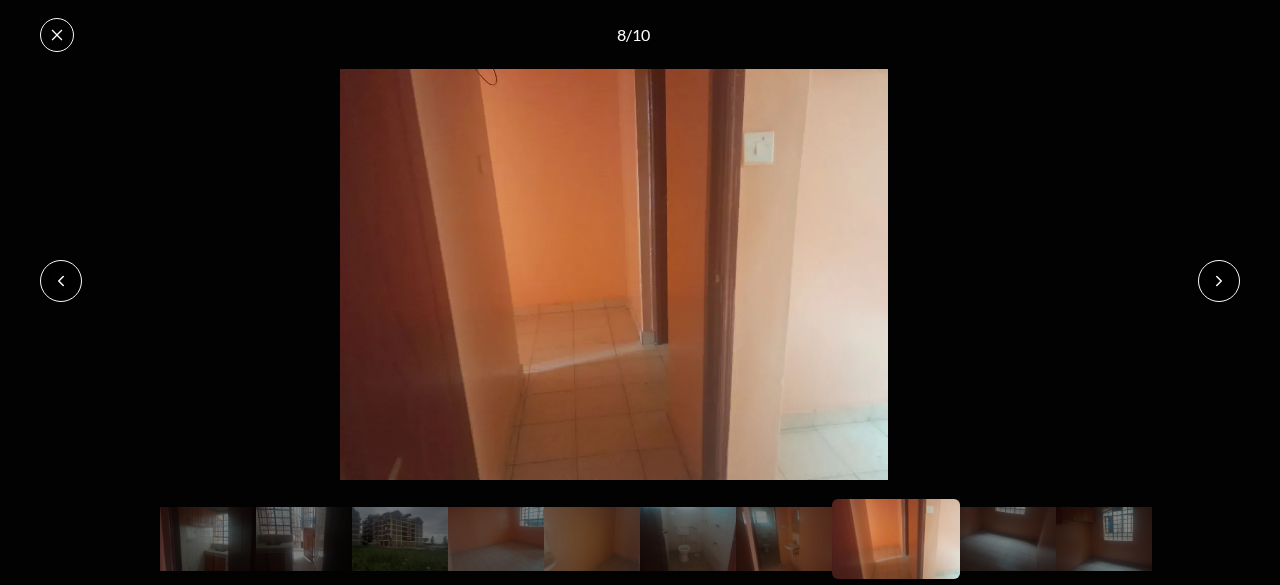 click at bounding box center [1219, 281] 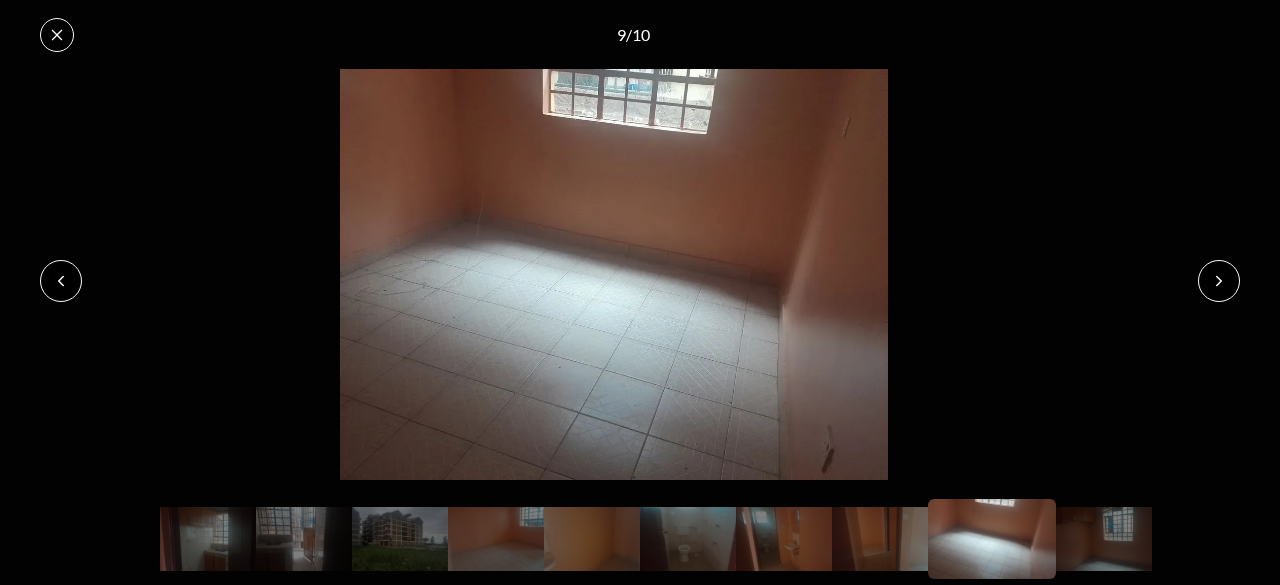 click at bounding box center [1219, 281] 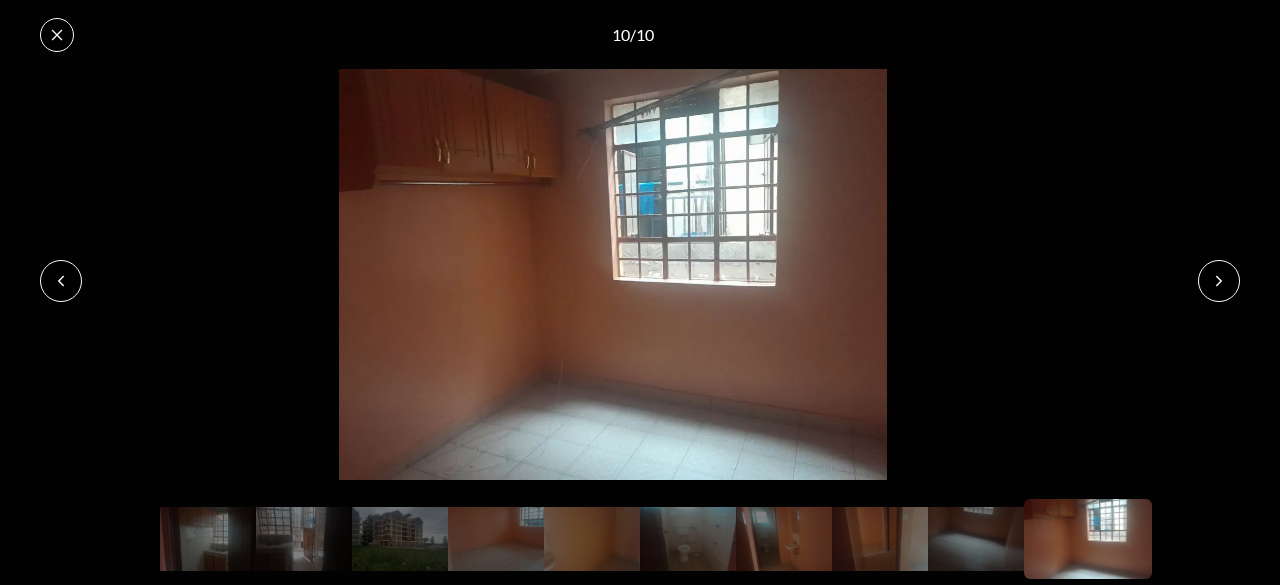 click at bounding box center (1219, 281) 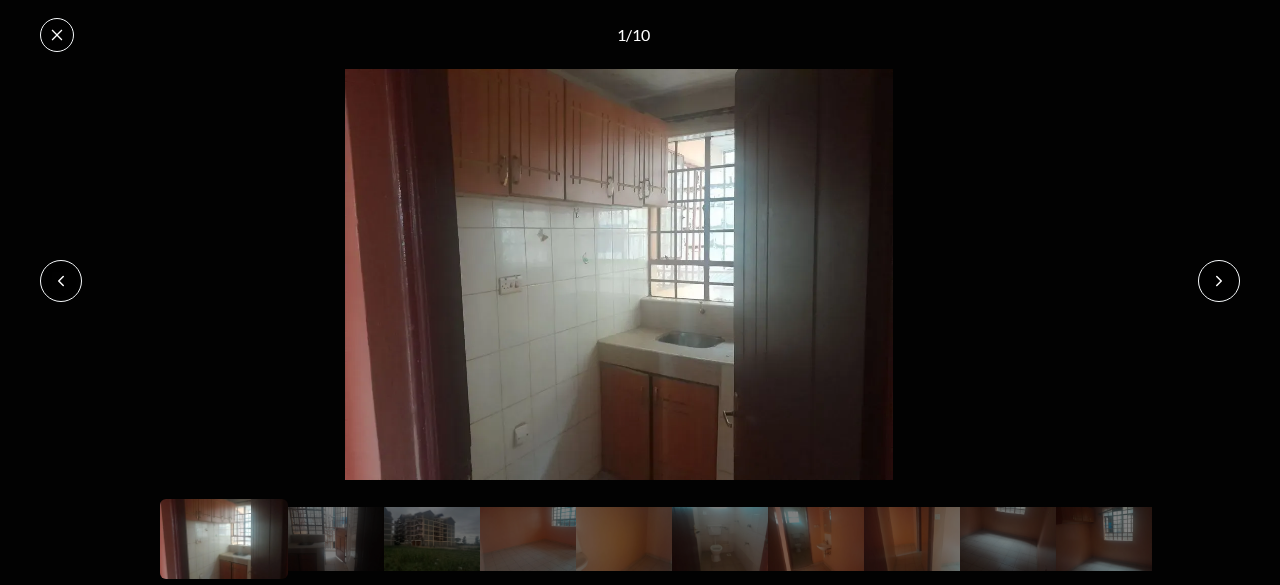 click at bounding box center [1219, 281] 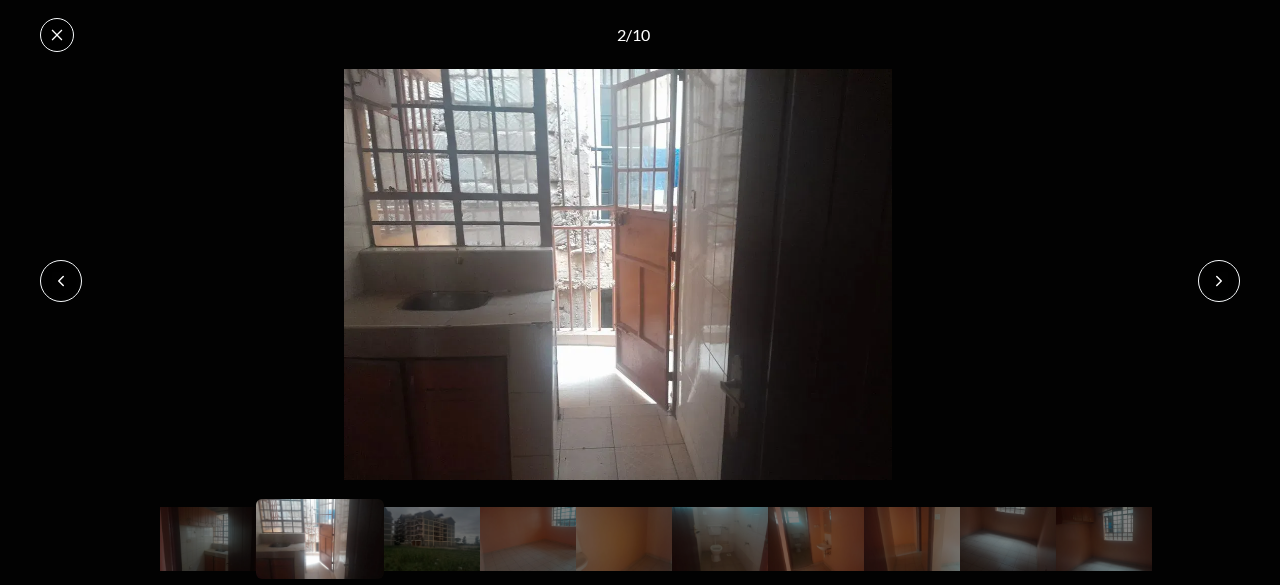 click 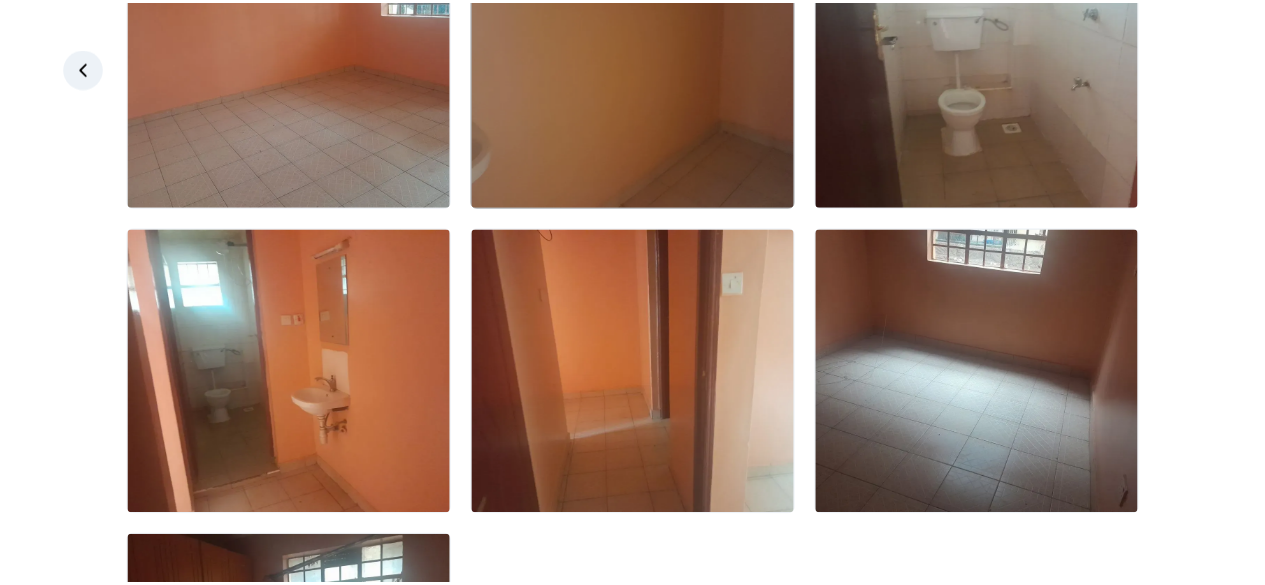 scroll, scrollTop: 786, scrollLeft: 0, axis: vertical 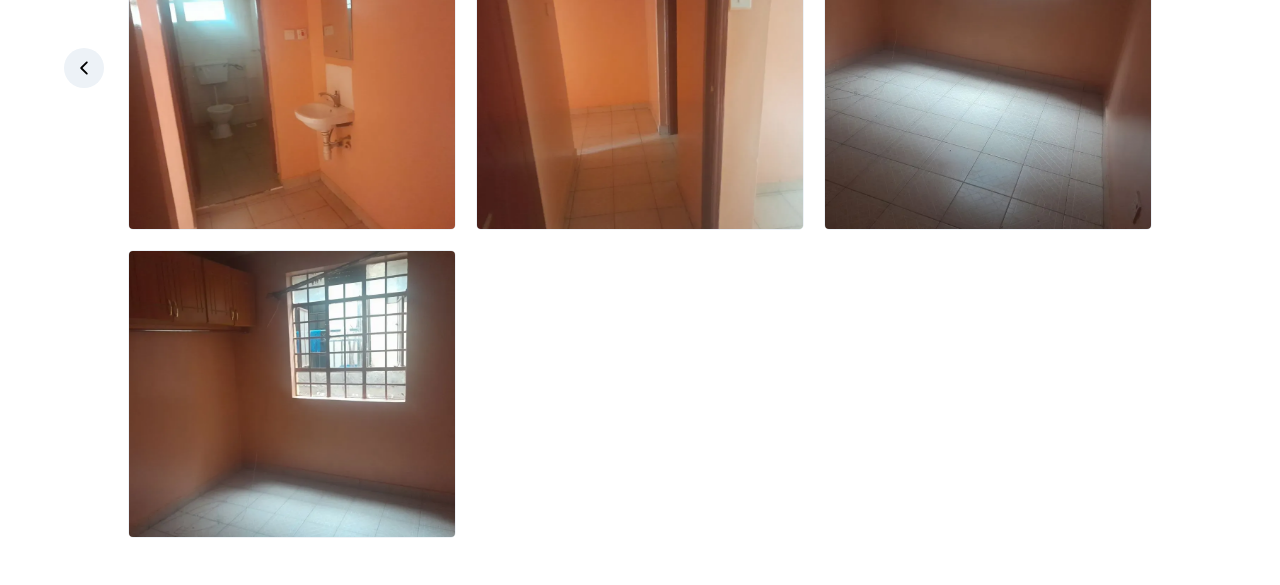 click 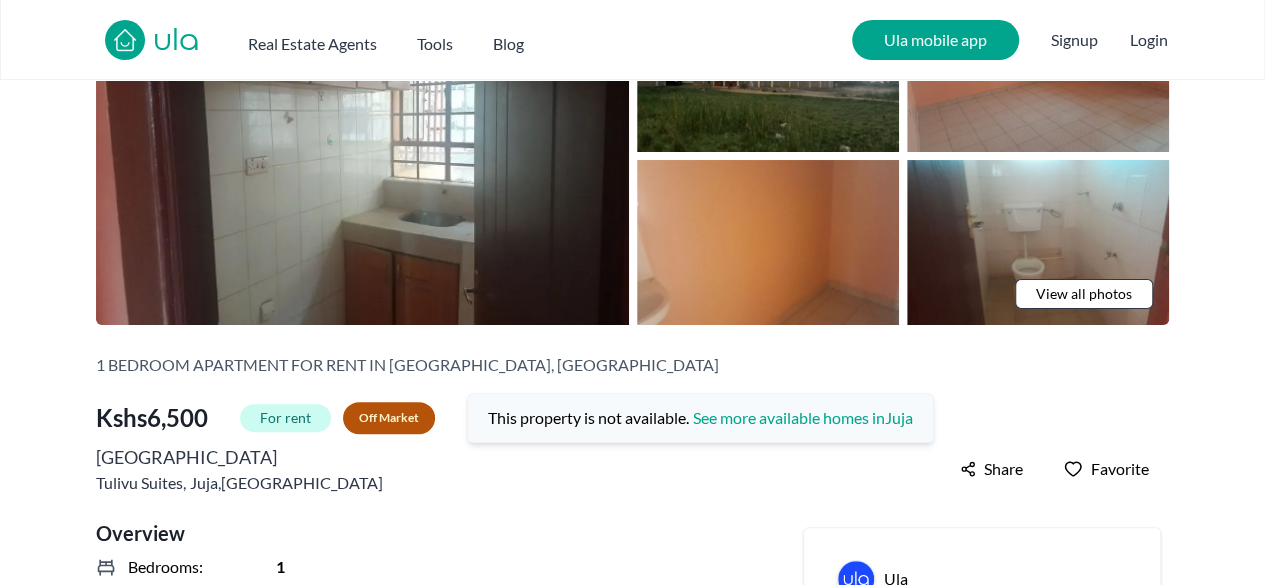 scroll, scrollTop: 0, scrollLeft: 0, axis: both 